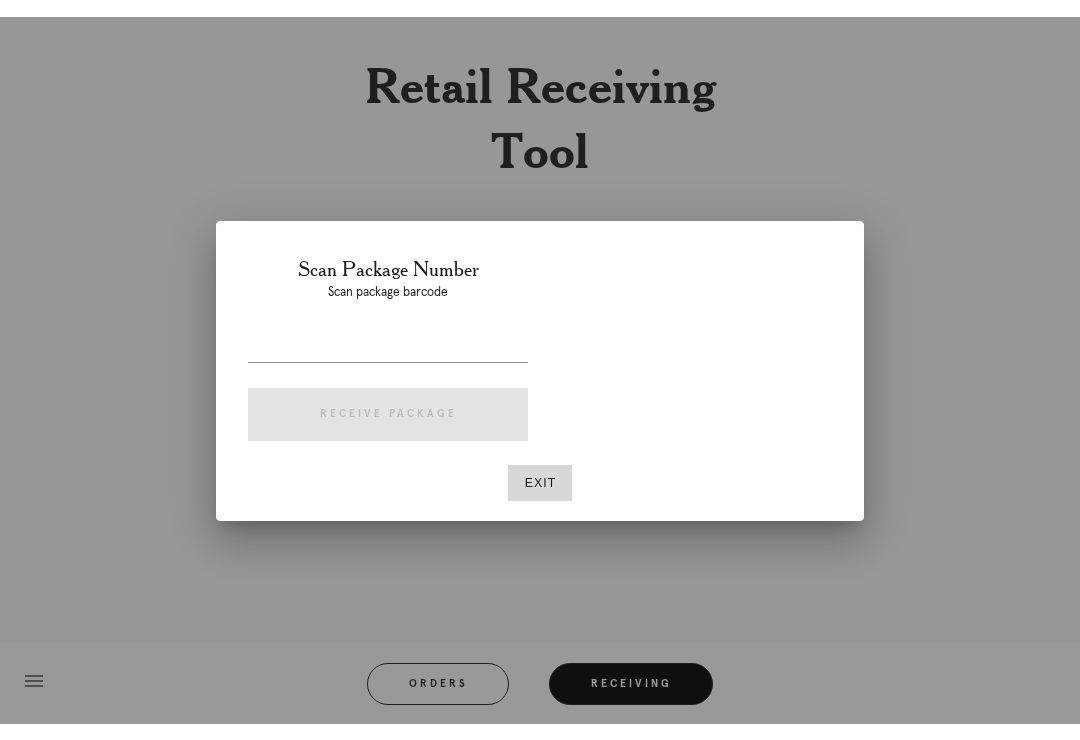 scroll, scrollTop: 0, scrollLeft: 0, axis: both 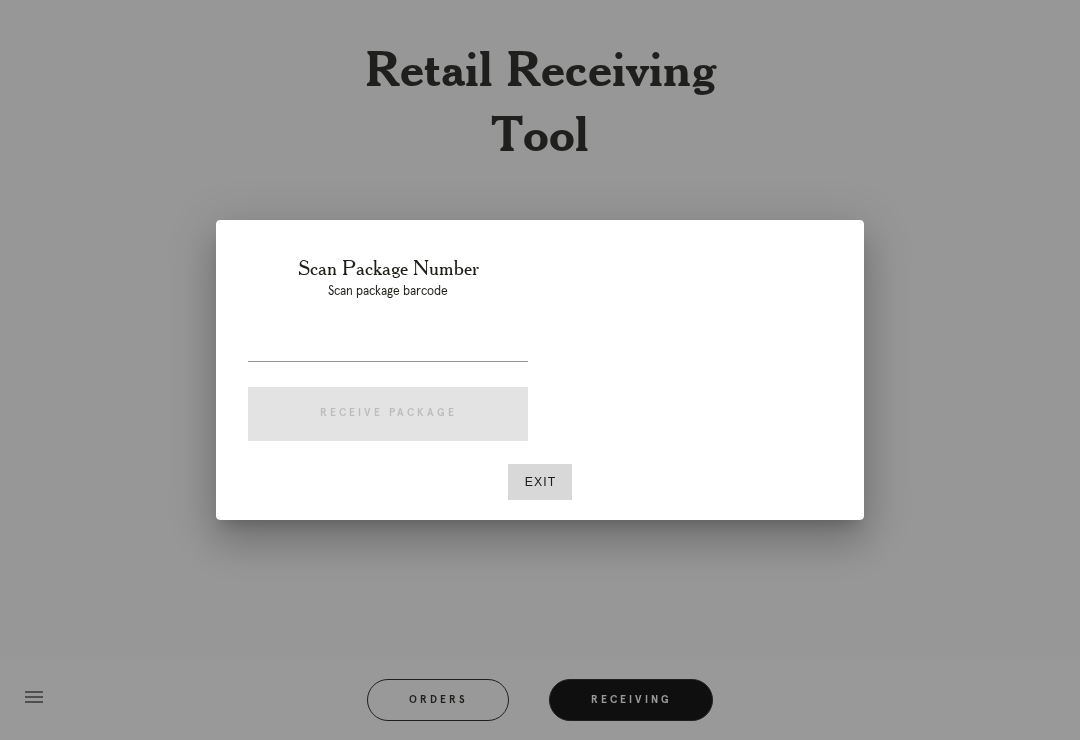click on "Exit" at bounding box center (540, 482) 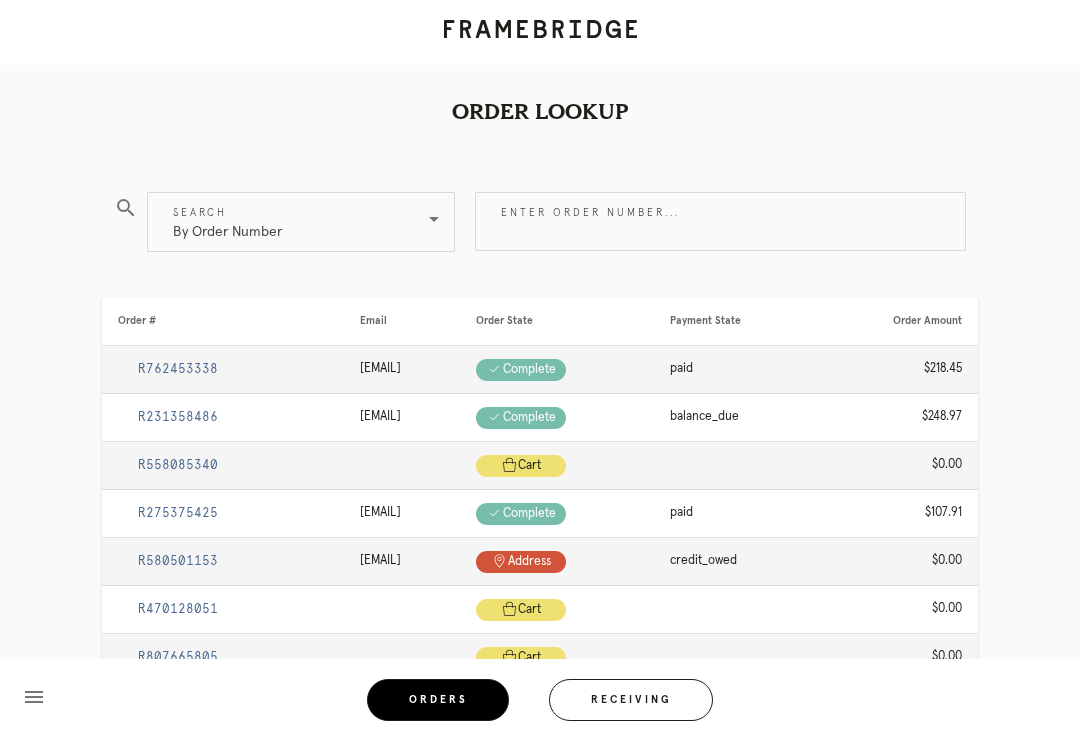 click on "menu" at bounding box center [34, 697] 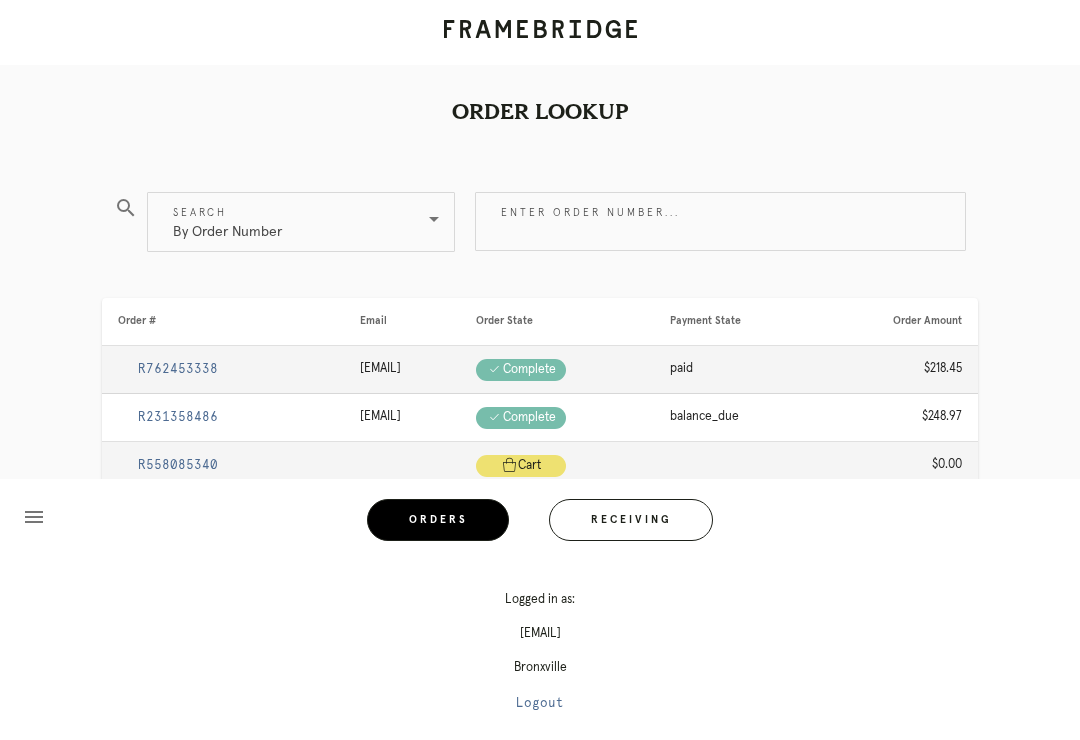 click on "menu" at bounding box center (34, 517) 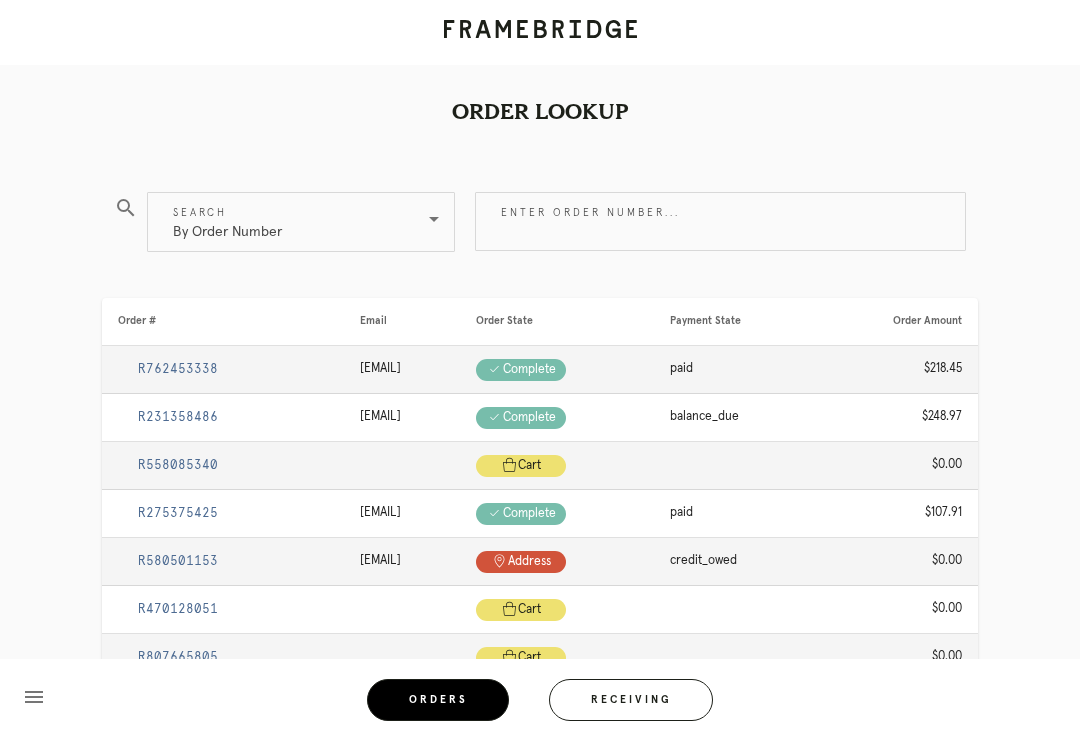 click on "Receiving" at bounding box center (631, 700) 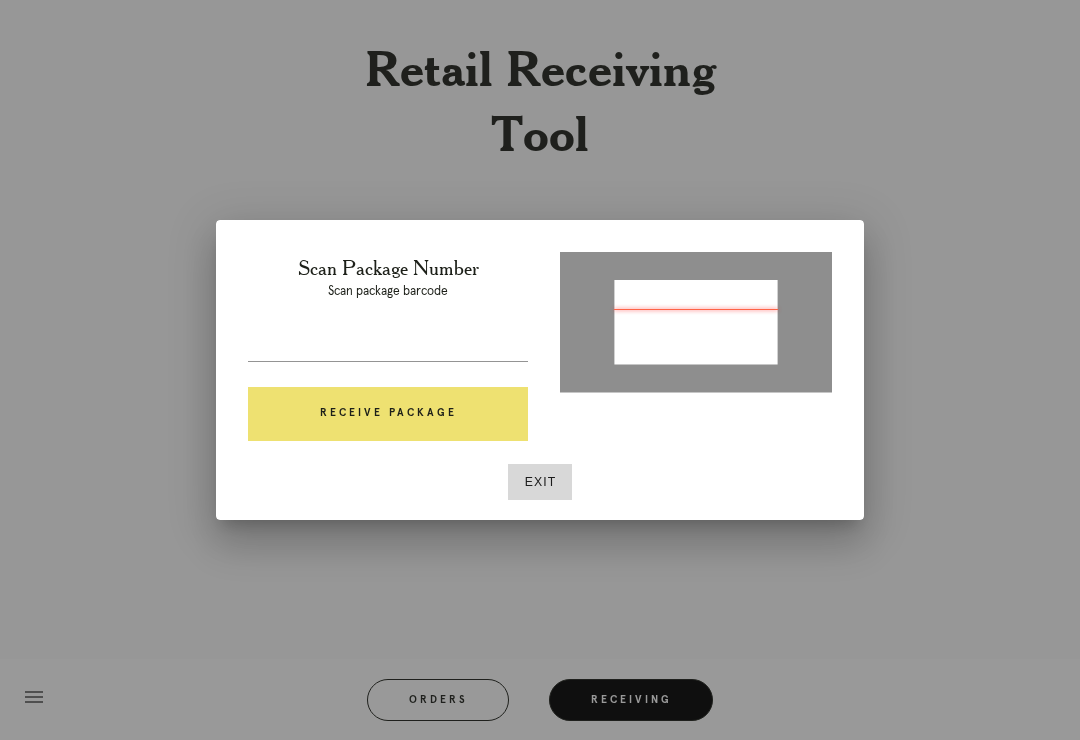 type on "P204546648194871" 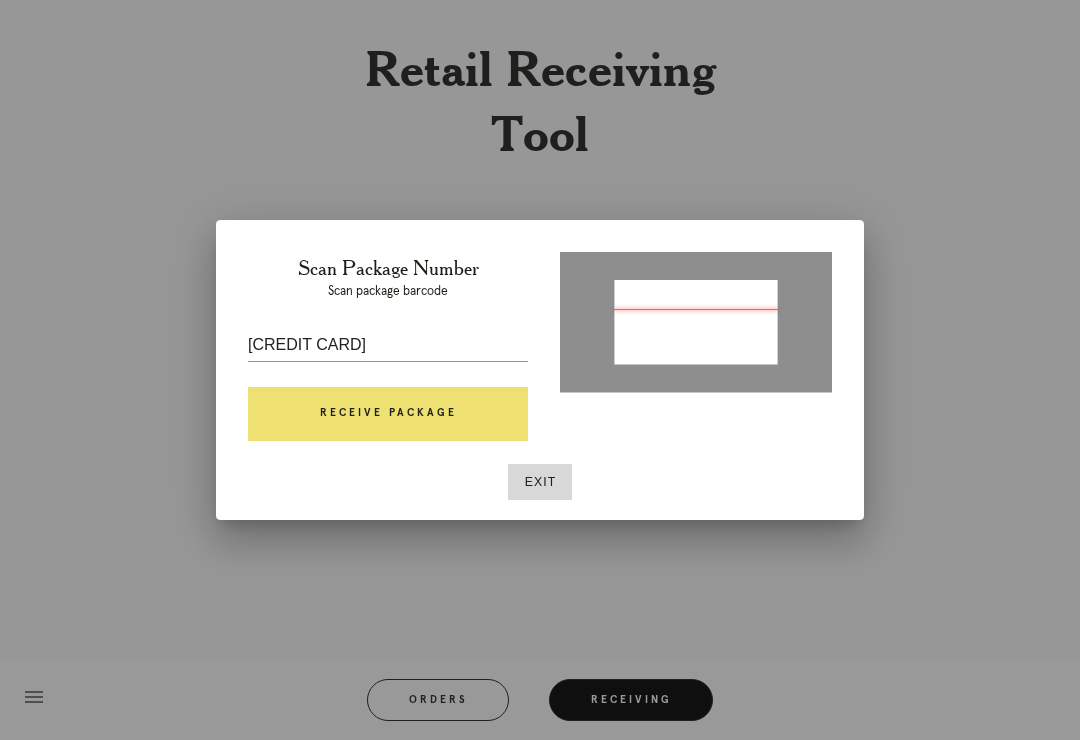 click on "Receive Package" at bounding box center [388, 414] 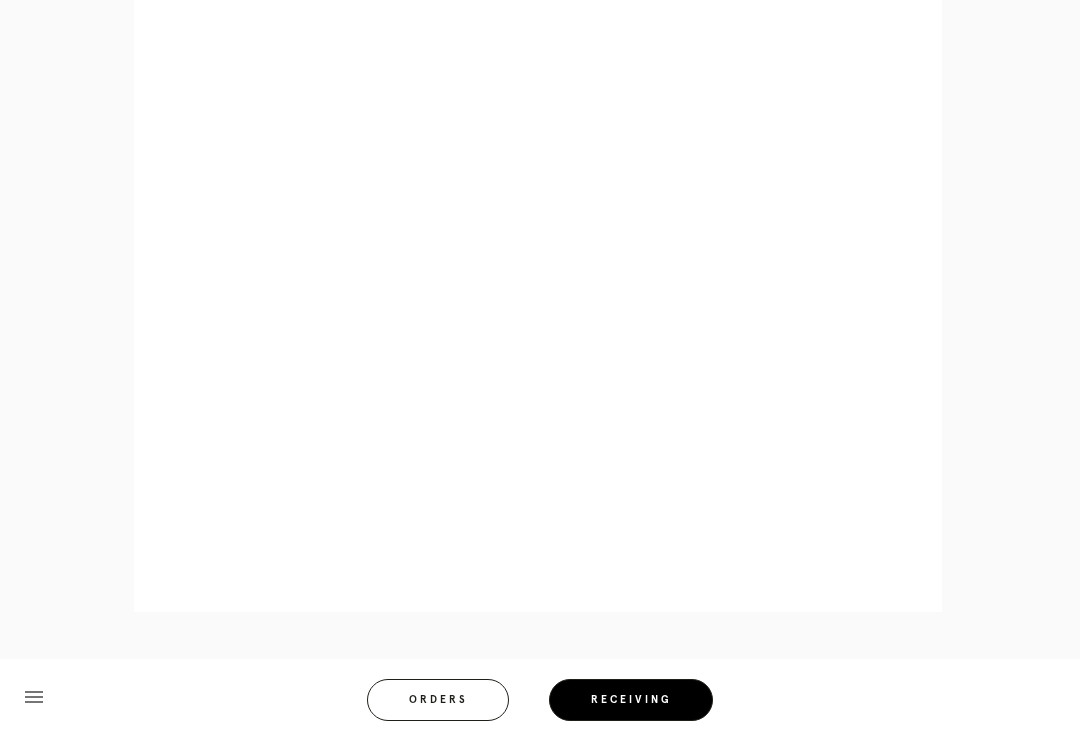 scroll, scrollTop: 910, scrollLeft: 0, axis: vertical 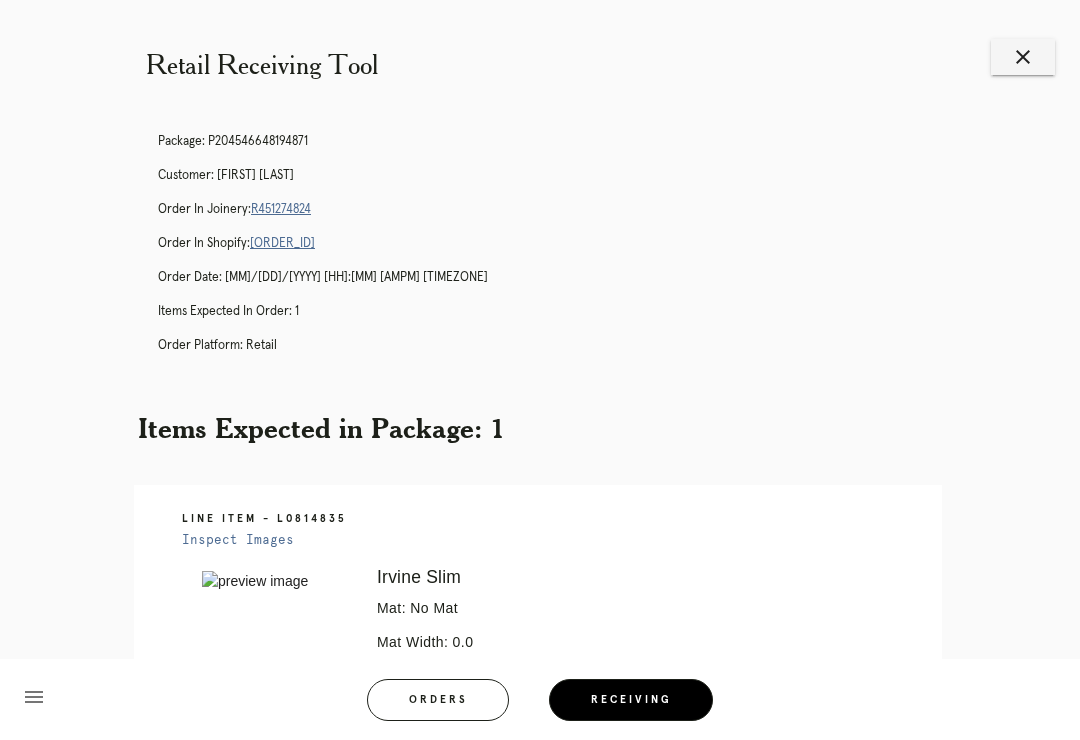 click on "close" at bounding box center [1023, 57] 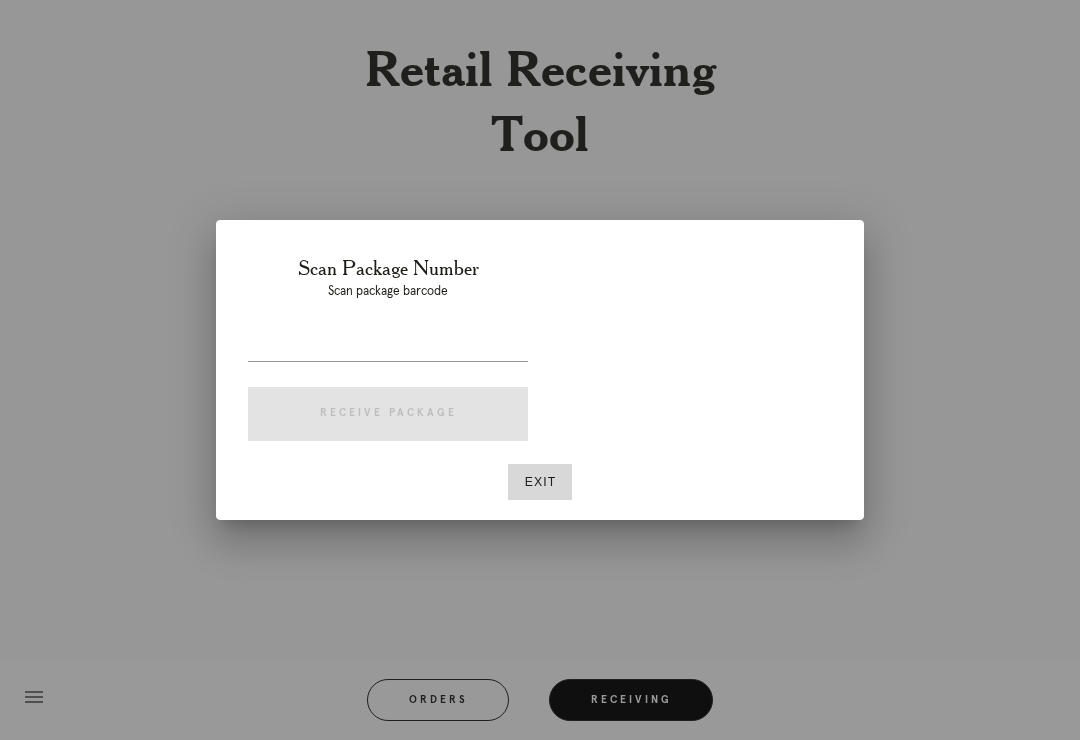 scroll, scrollTop: 0, scrollLeft: 0, axis: both 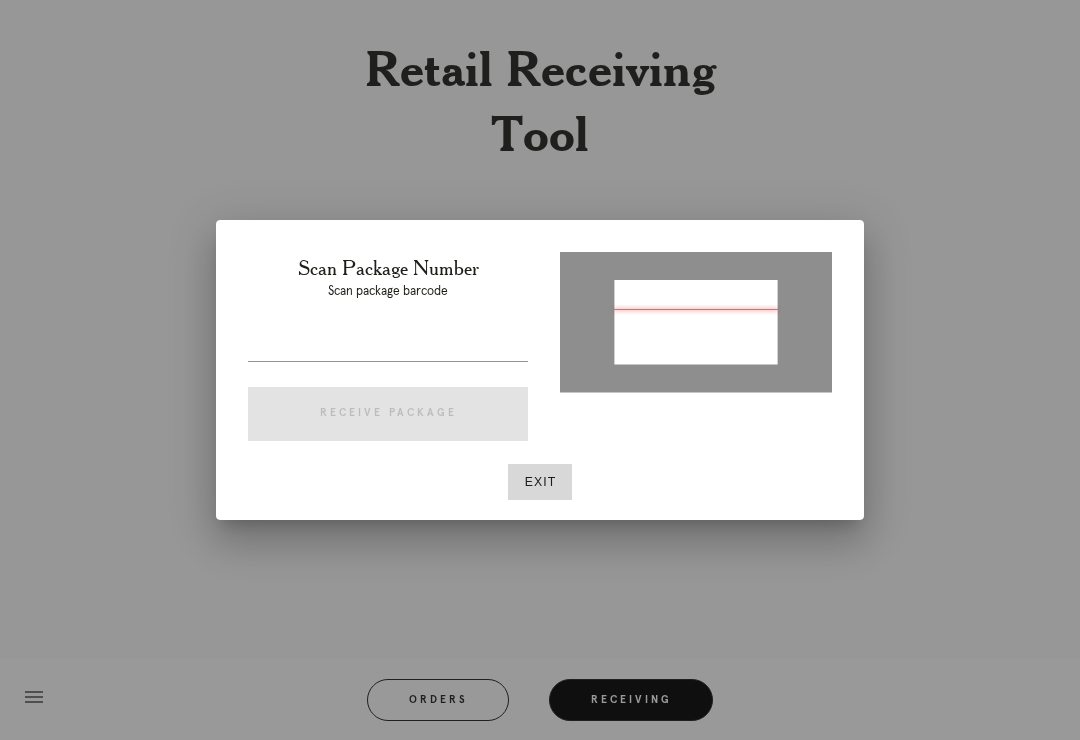 type on "P249555614177251" 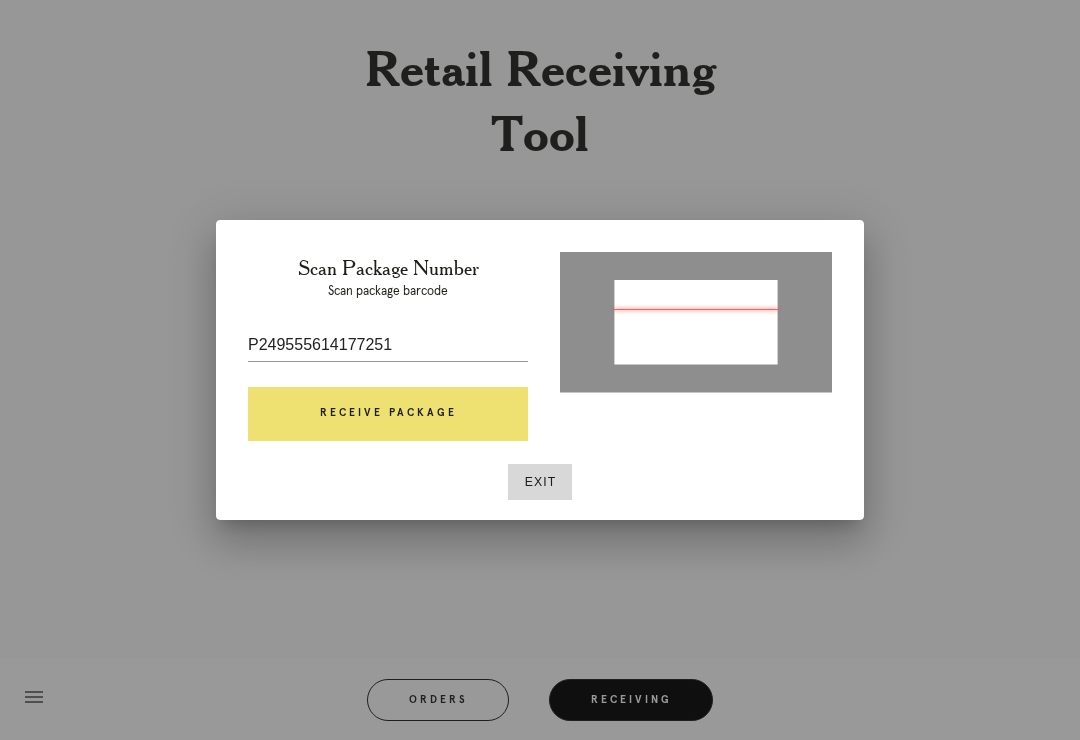click on "Receive Package" at bounding box center (388, 414) 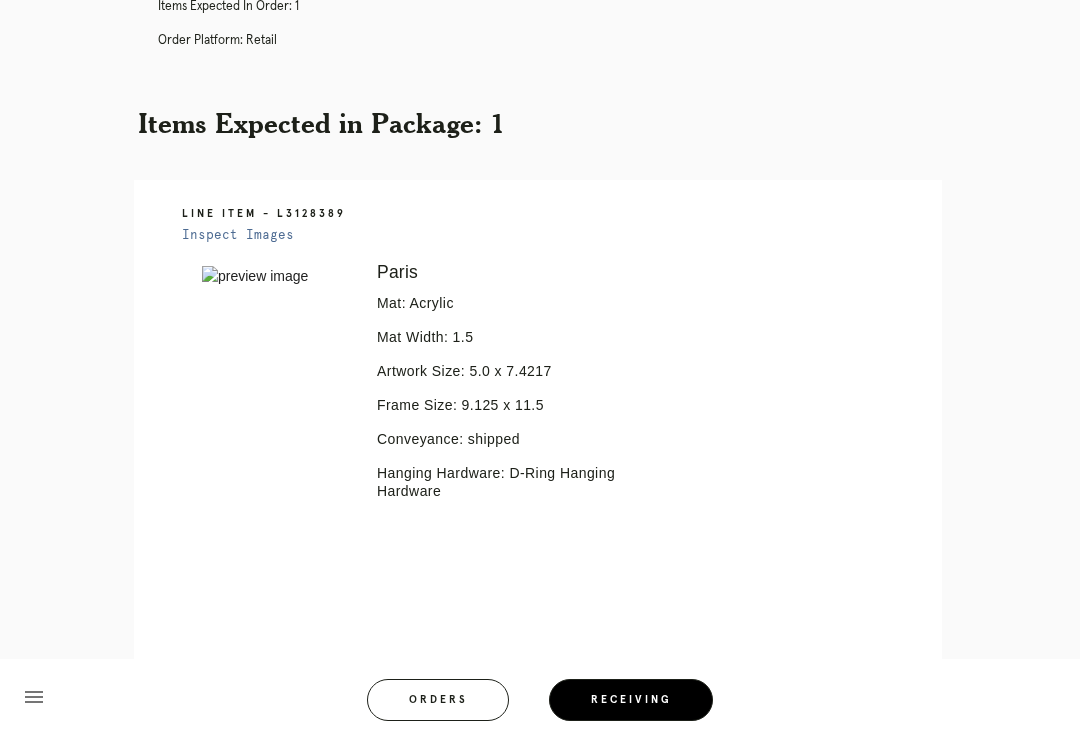 scroll, scrollTop: 67, scrollLeft: 0, axis: vertical 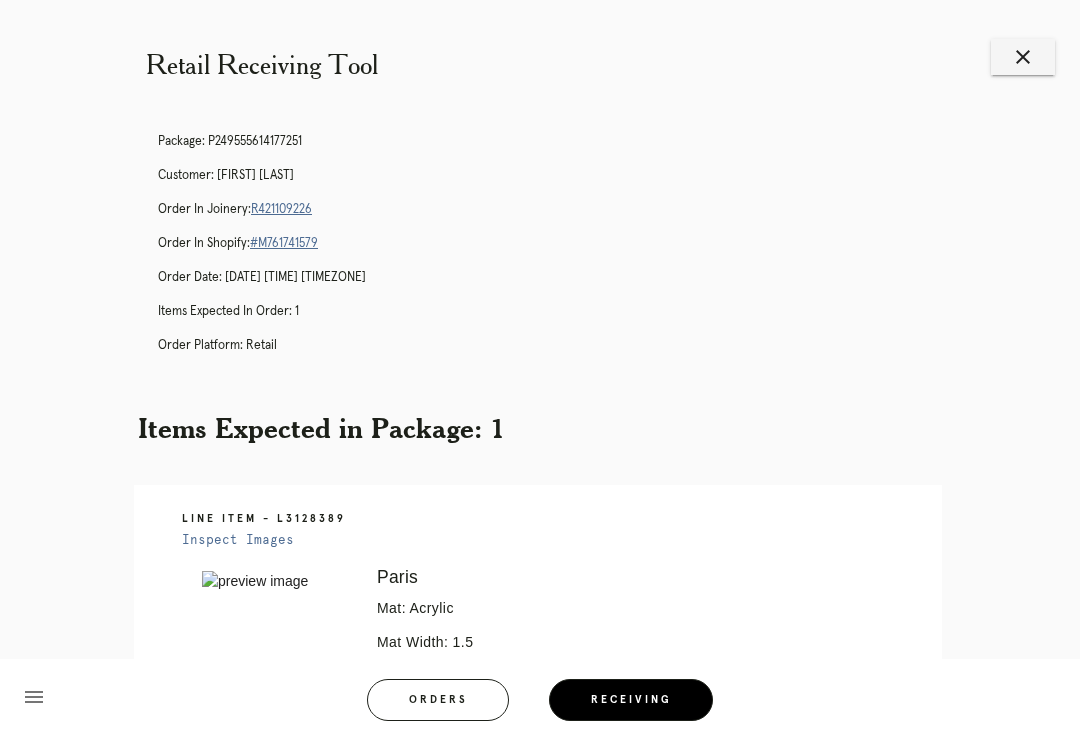 click on "close" at bounding box center (1023, 57) 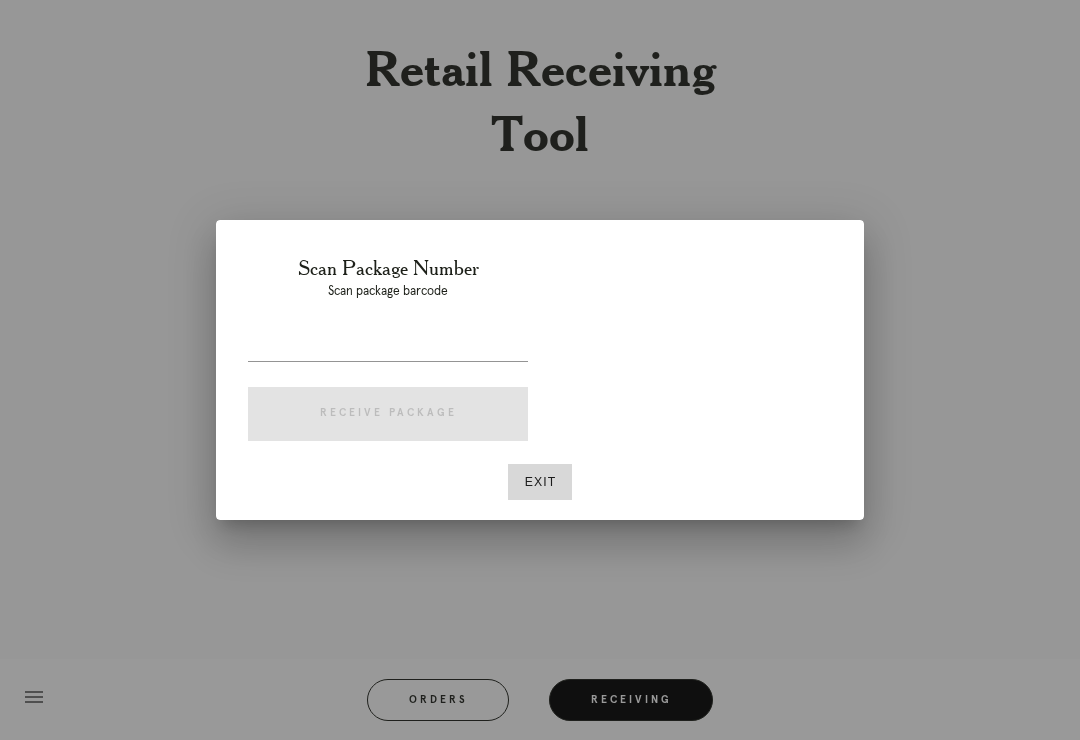 scroll, scrollTop: 0, scrollLeft: 0, axis: both 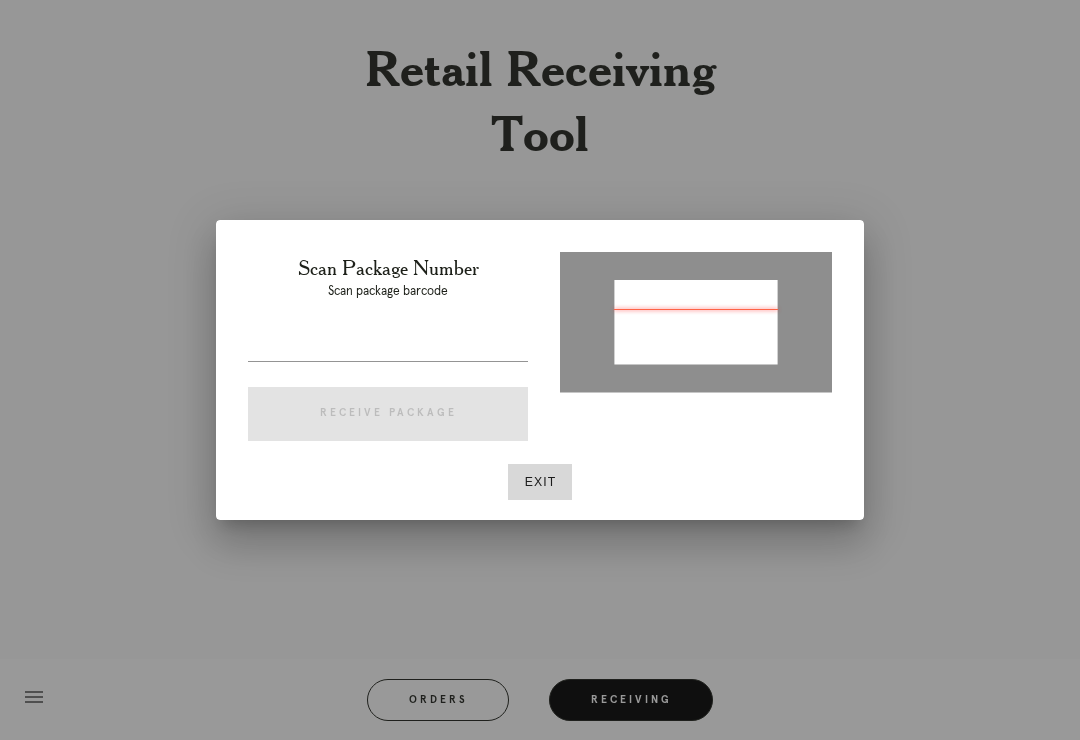 type on "P568326612440812" 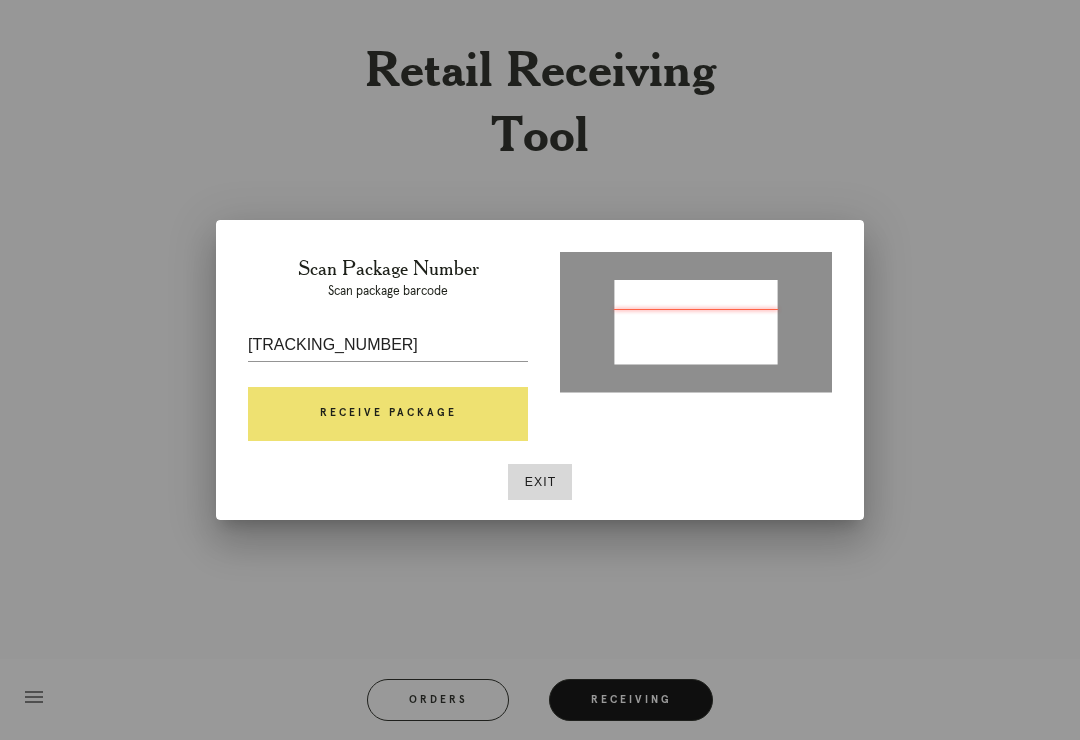 click on "Receive Package" at bounding box center [388, 414] 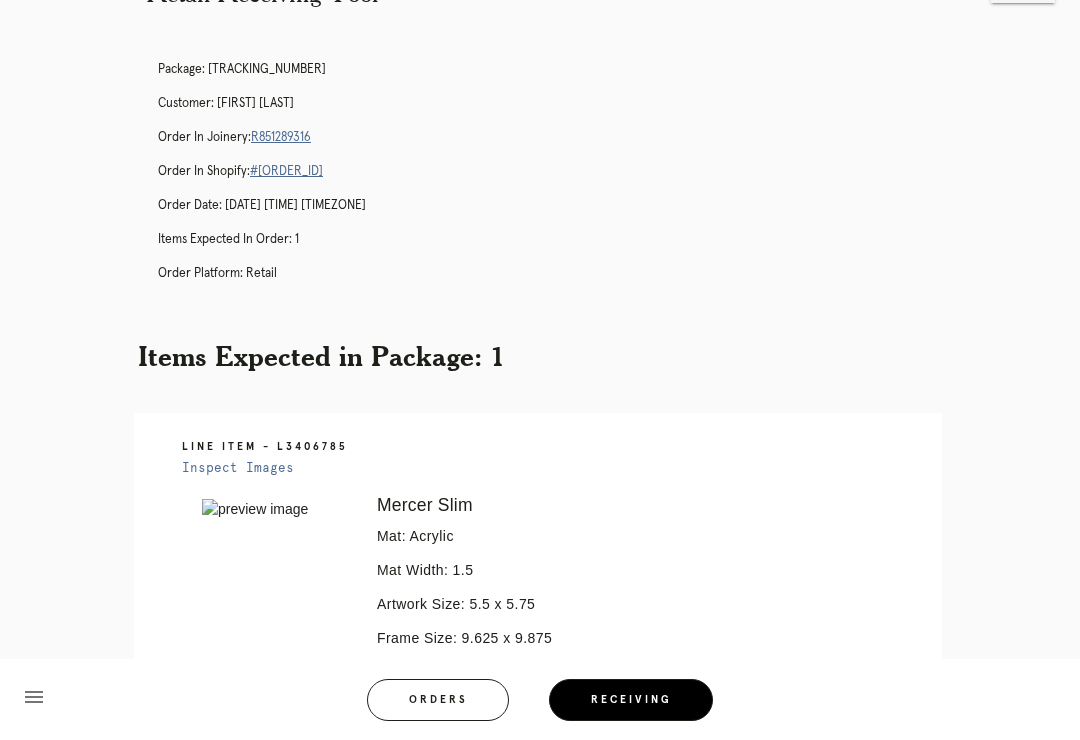 scroll, scrollTop: 0, scrollLeft: 0, axis: both 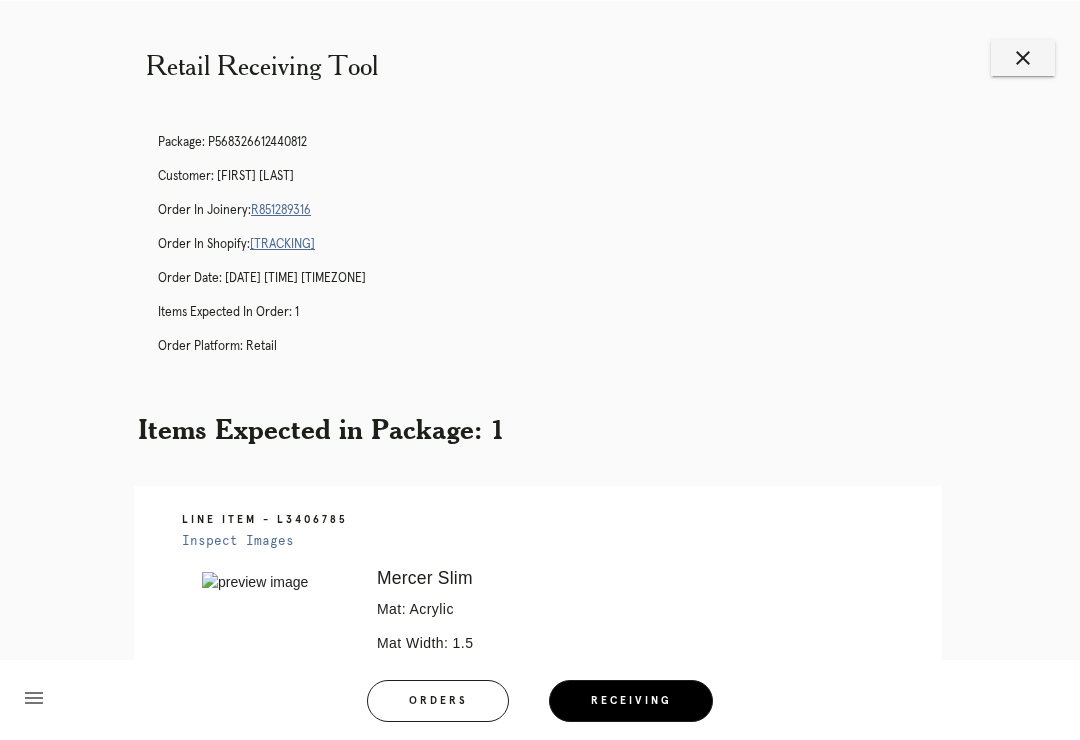 click on "close" at bounding box center [1023, 57] 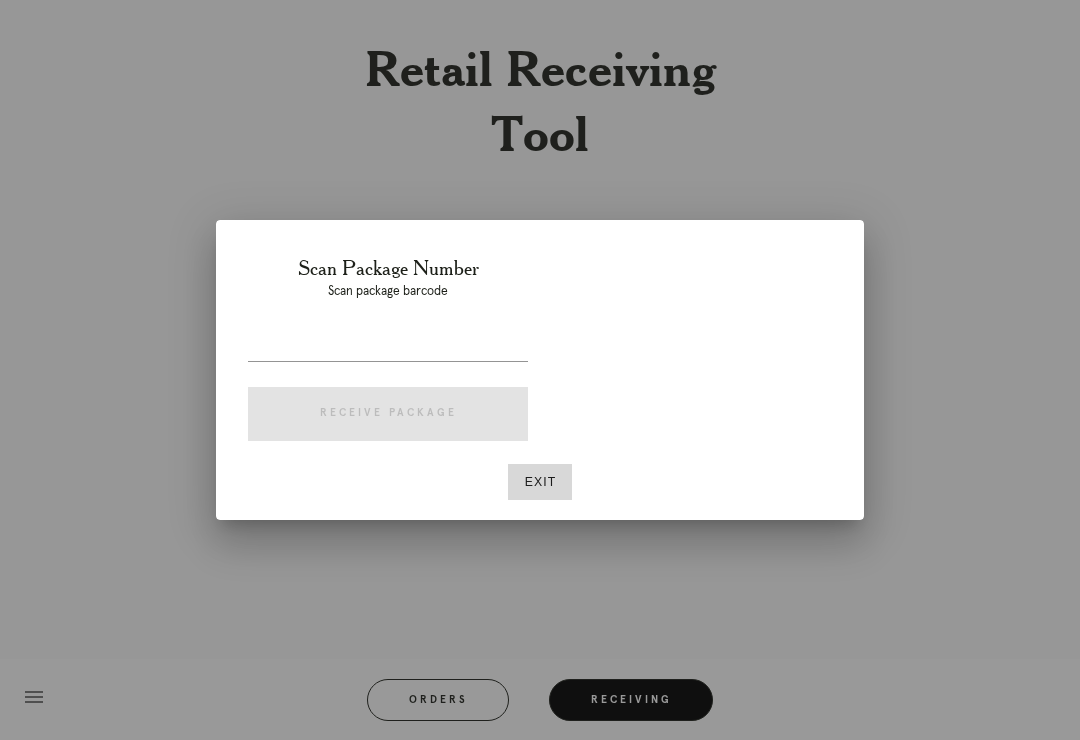 scroll, scrollTop: 0, scrollLeft: 0, axis: both 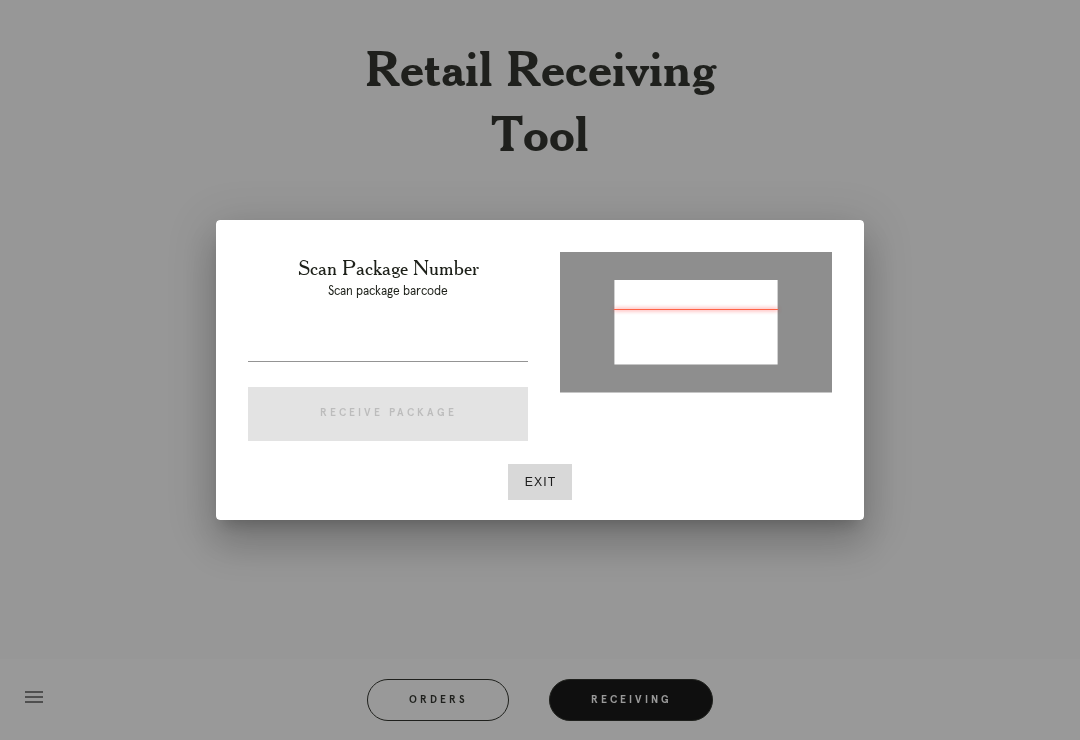 type on "P259007270370640" 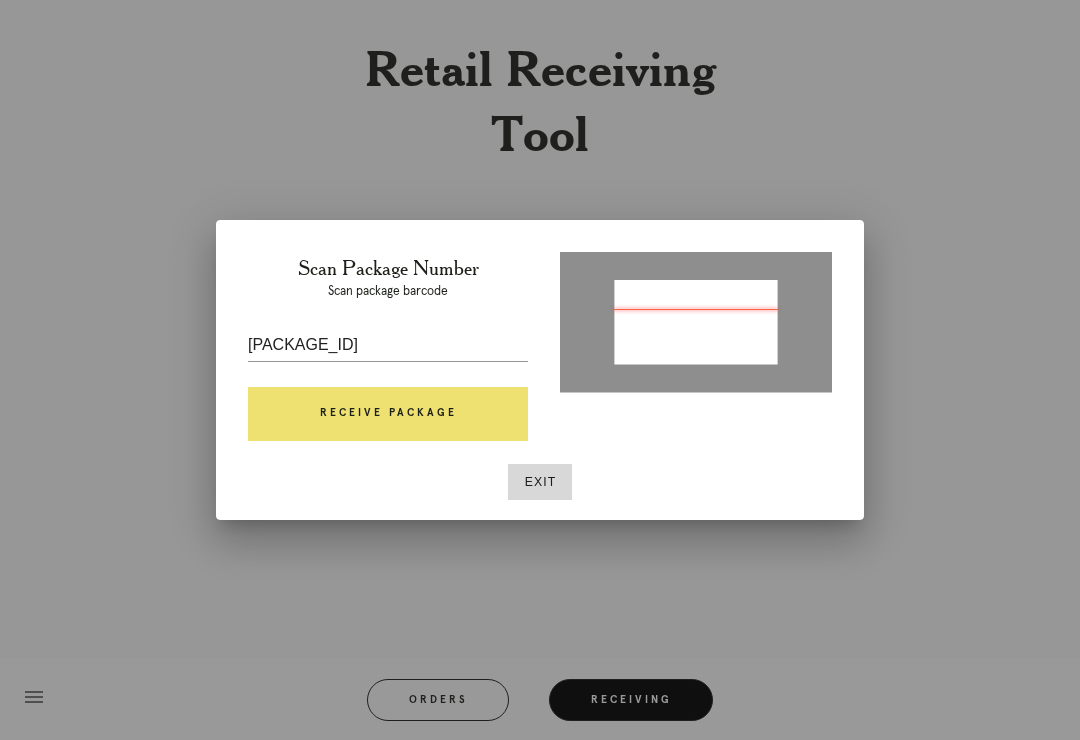 click on "Receive Package" at bounding box center [388, 414] 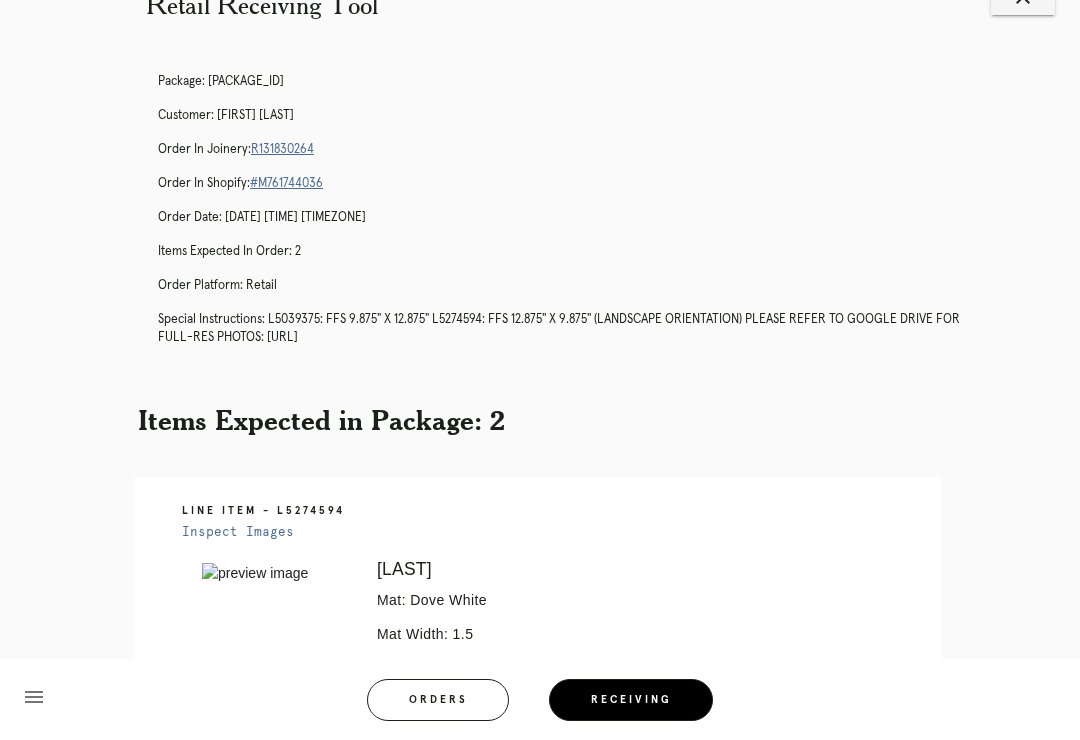 scroll, scrollTop: 0, scrollLeft: 0, axis: both 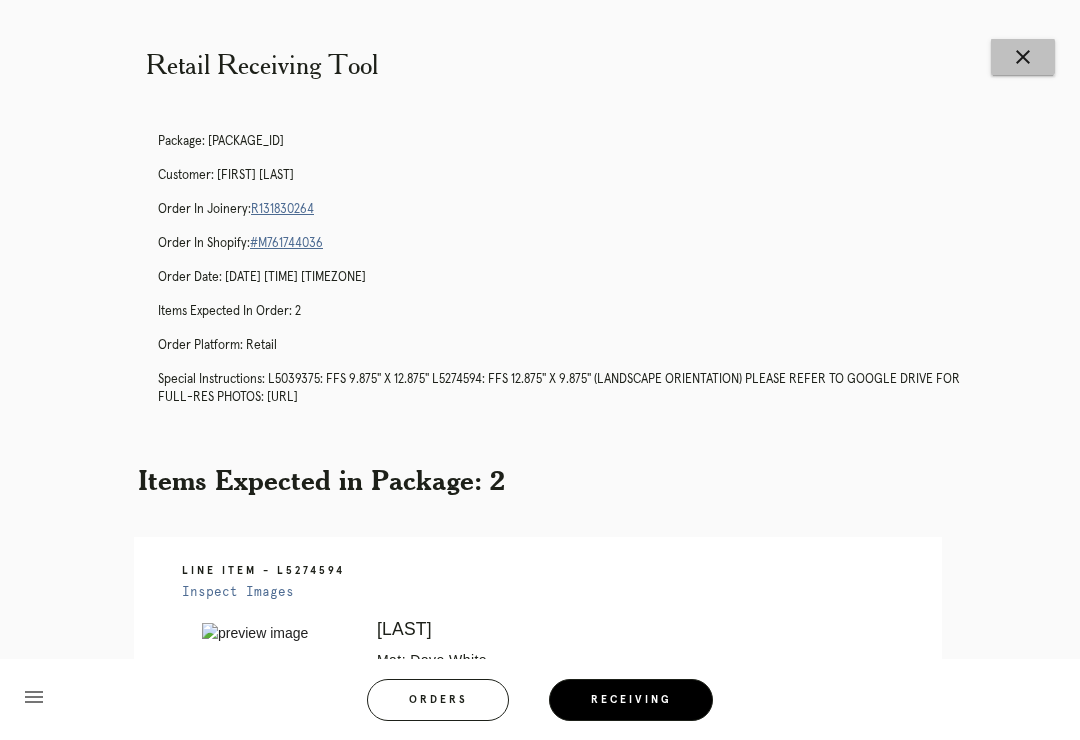 click on "close" at bounding box center [1023, 57] 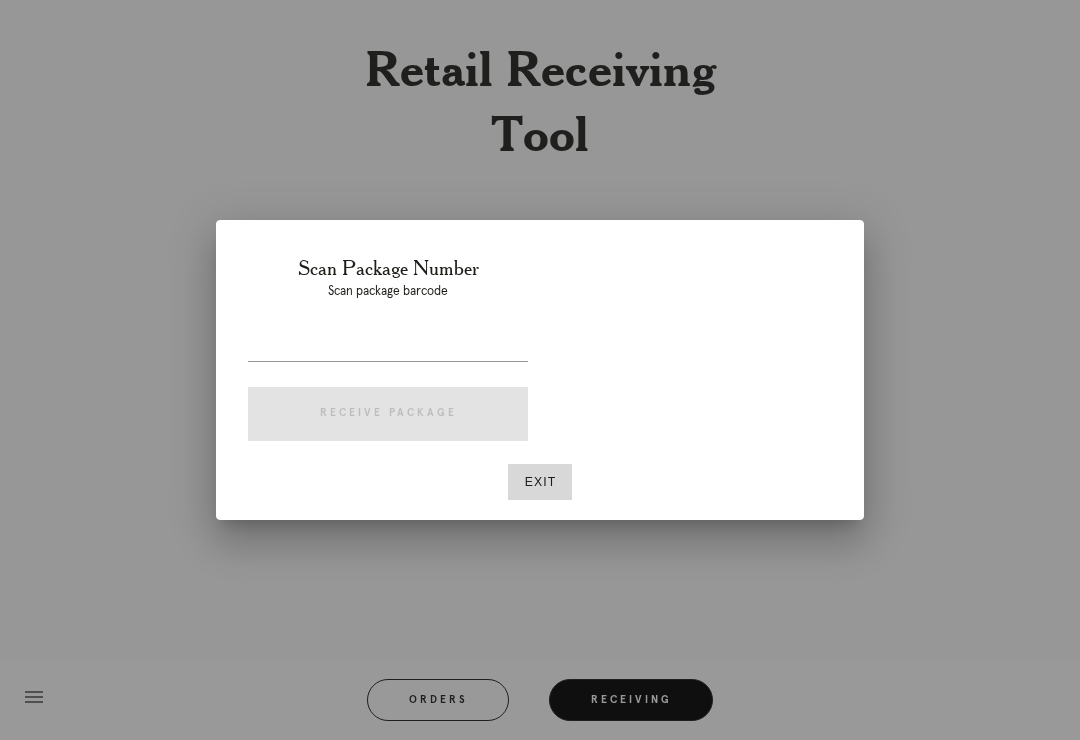 scroll, scrollTop: 0, scrollLeft: 0, axis: both 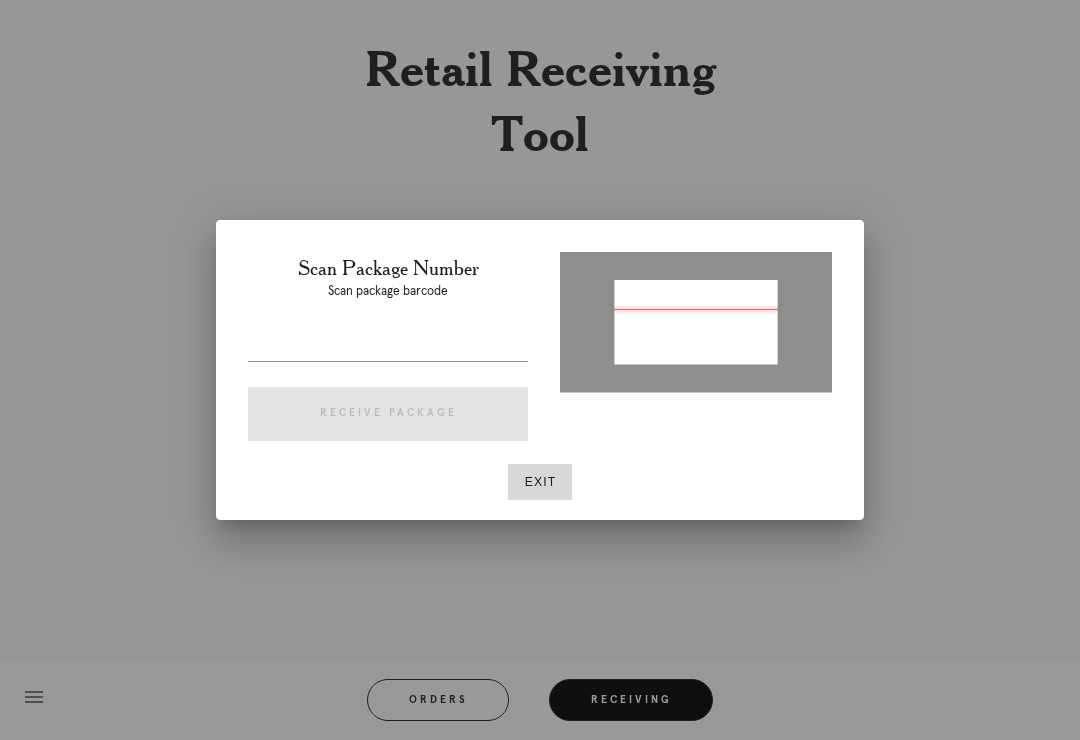 type on "[NUMBER]" 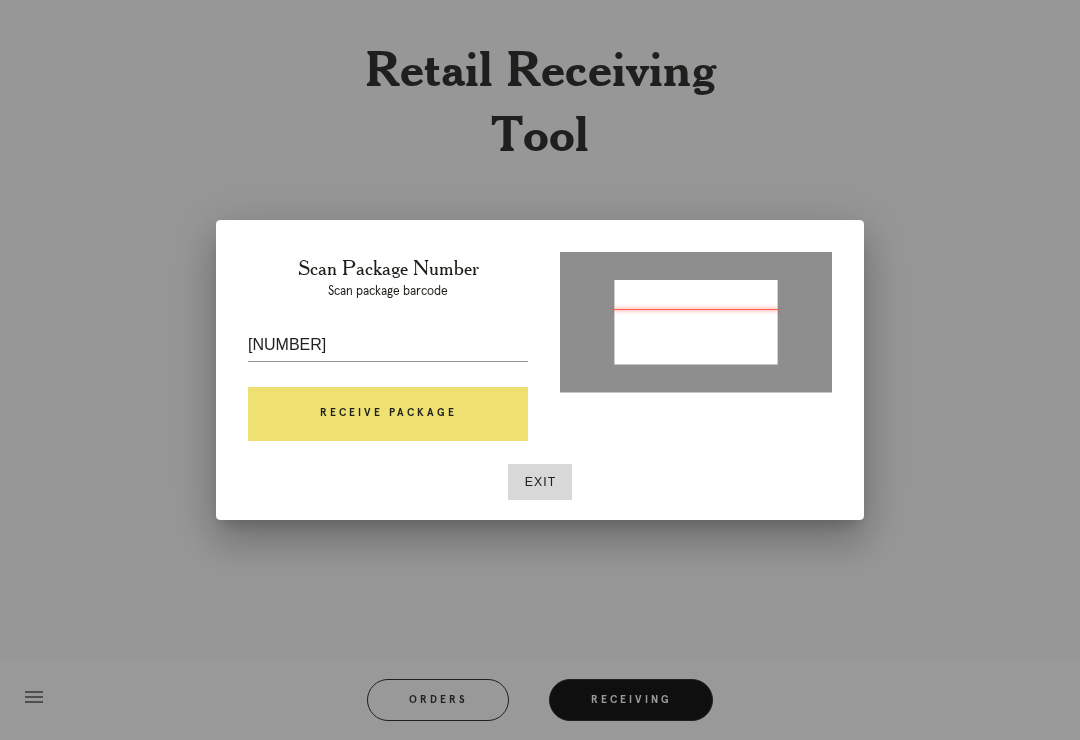 click on "Receive Package" at bounding box center (388, 414) 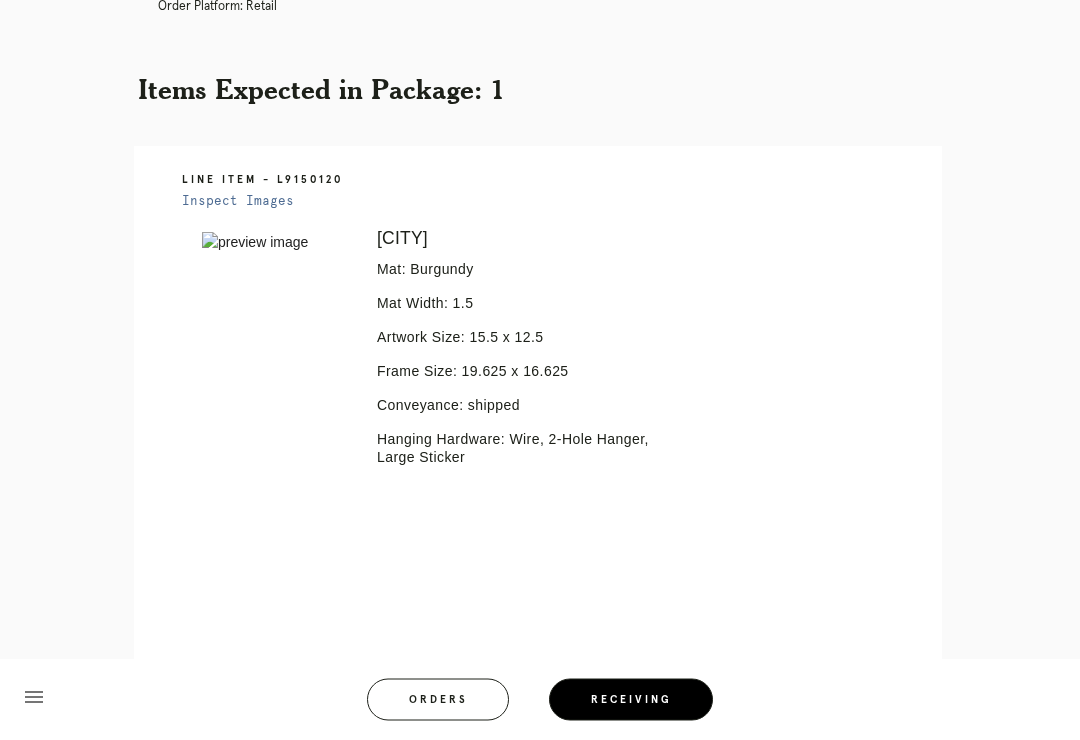scroll, scrollTop: 133, scrollLeft: 0, axis: vertical 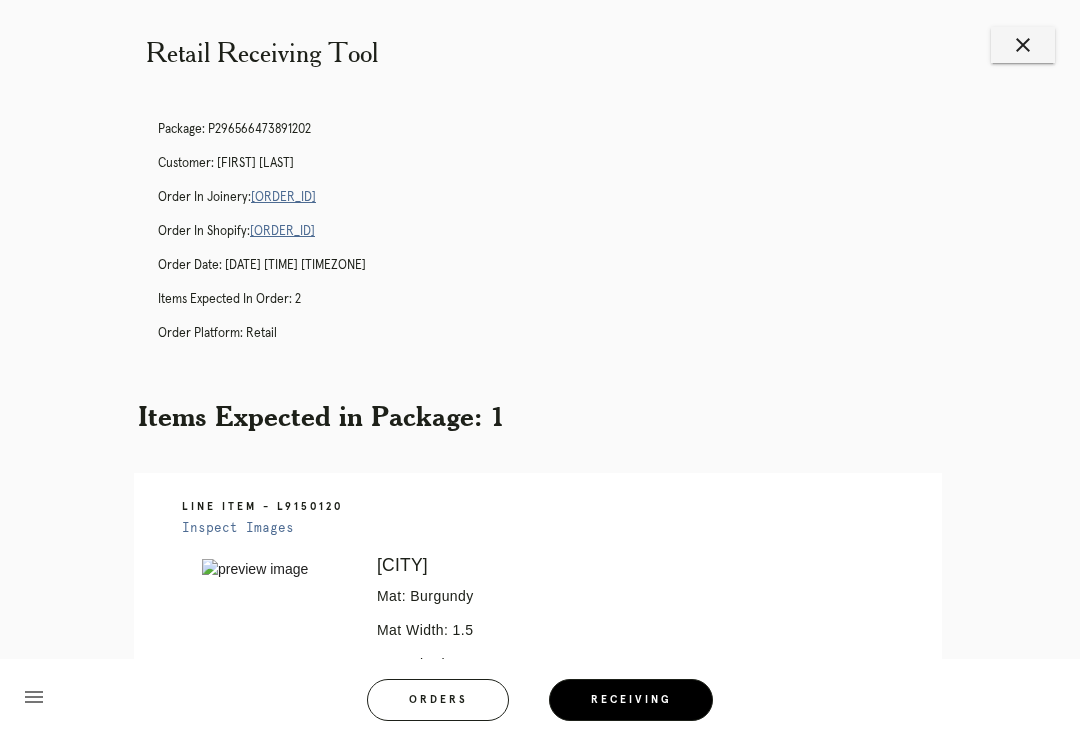 click on "close" at bounding box center [1023, 45] 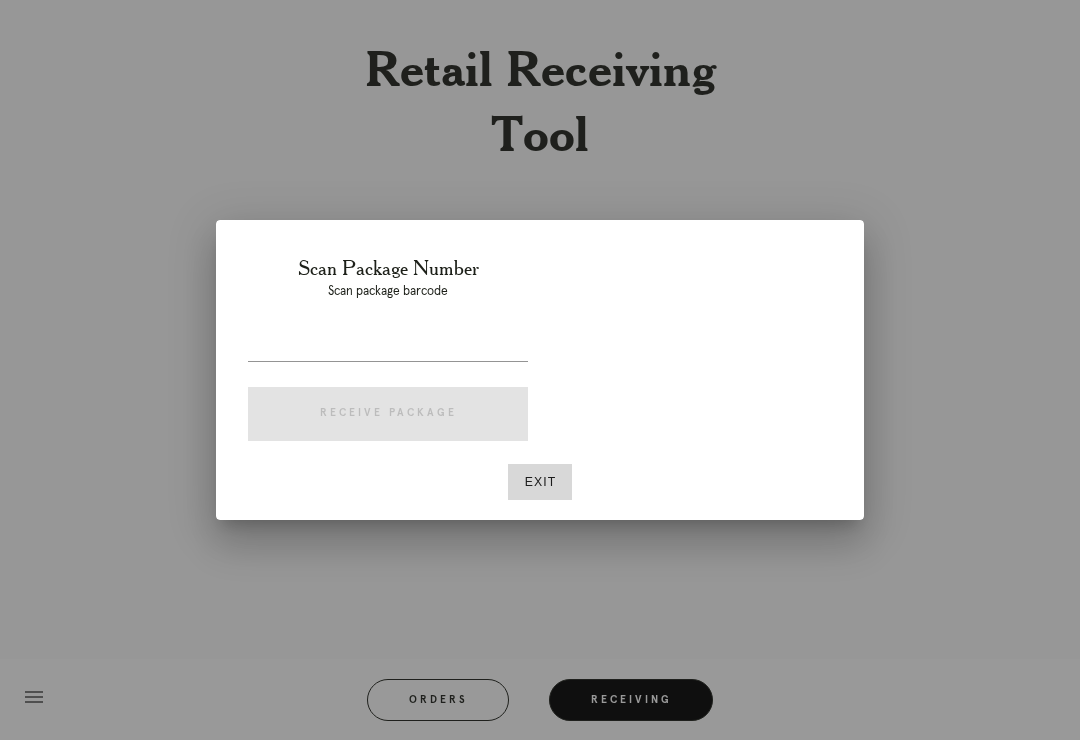 scroll, scrollTop: 31, scrollLeft: 0, axis: vertical 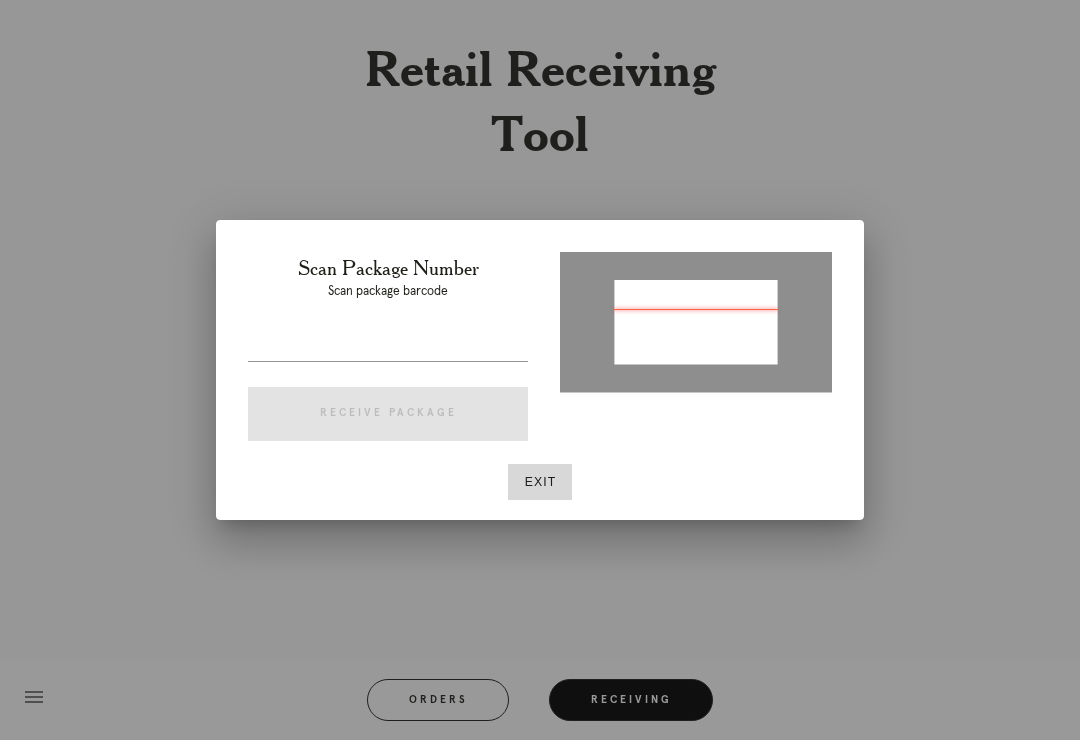 type on "P603309806669363" 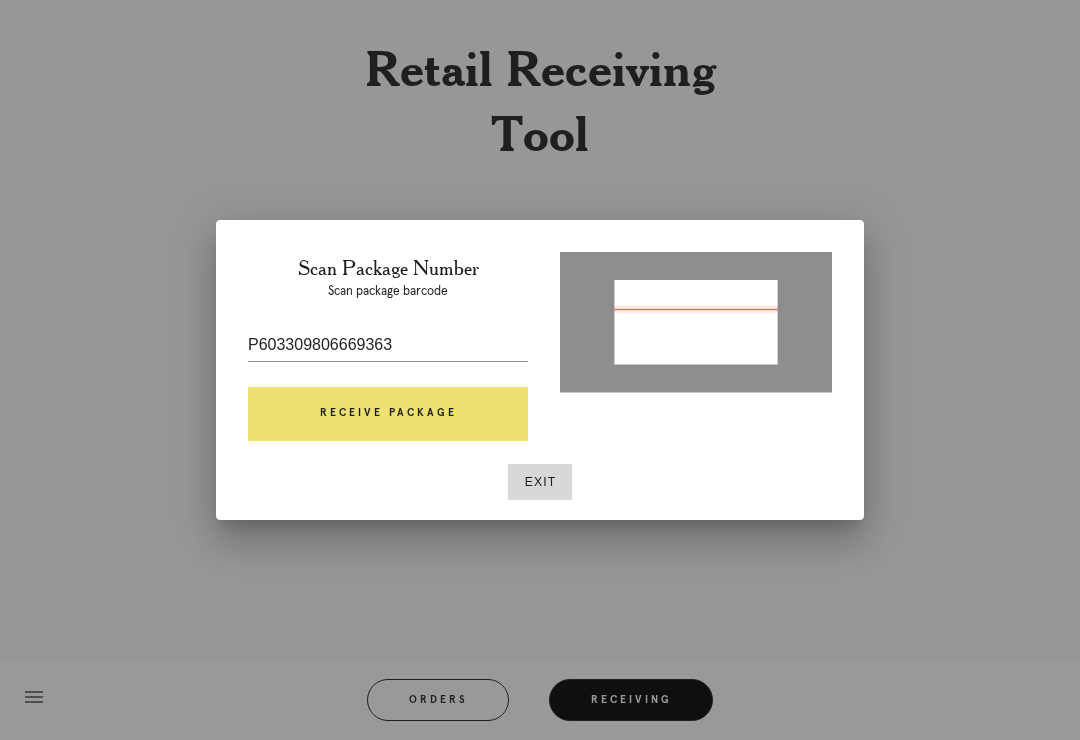 click on "Receive Package" at bounding box center [388, 414] 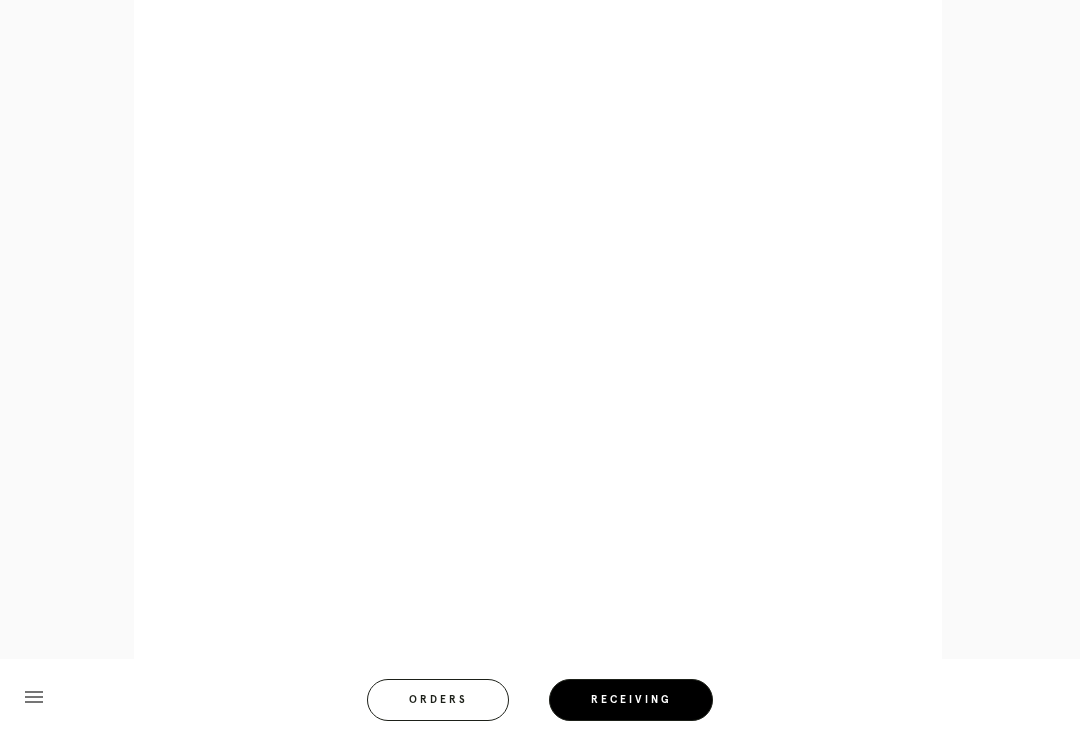 scroll, scrollTop: 996, scrollLeft: 0, axis: vertical 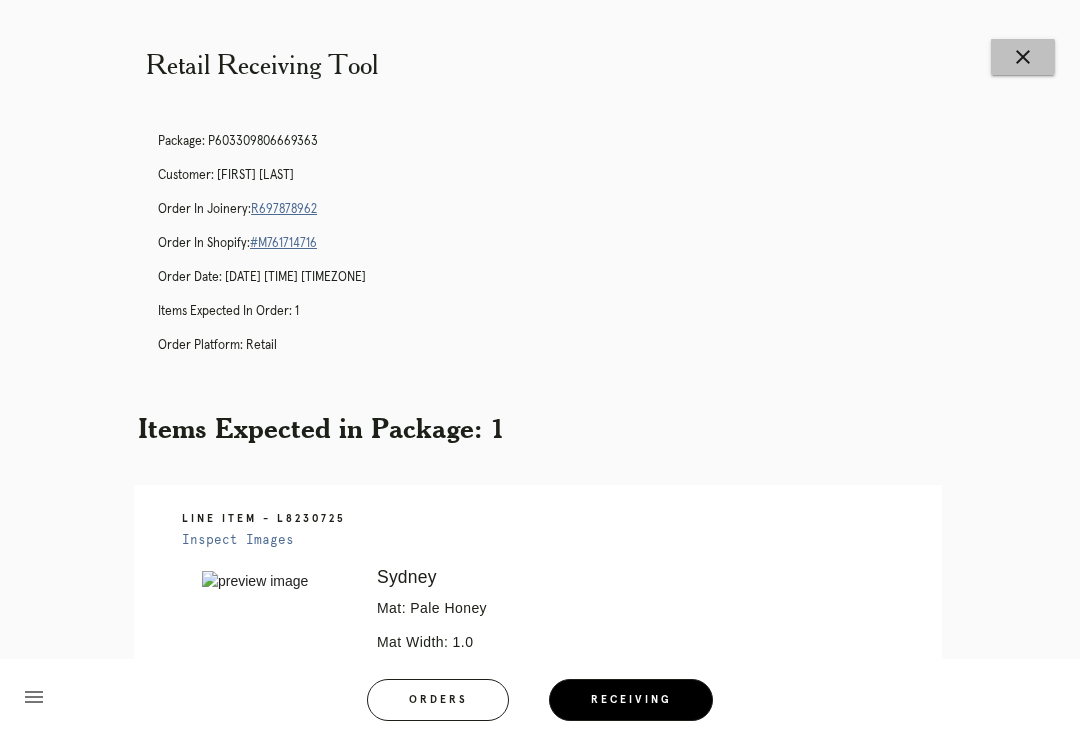 click on "close" at bounding box center [1023, 57] 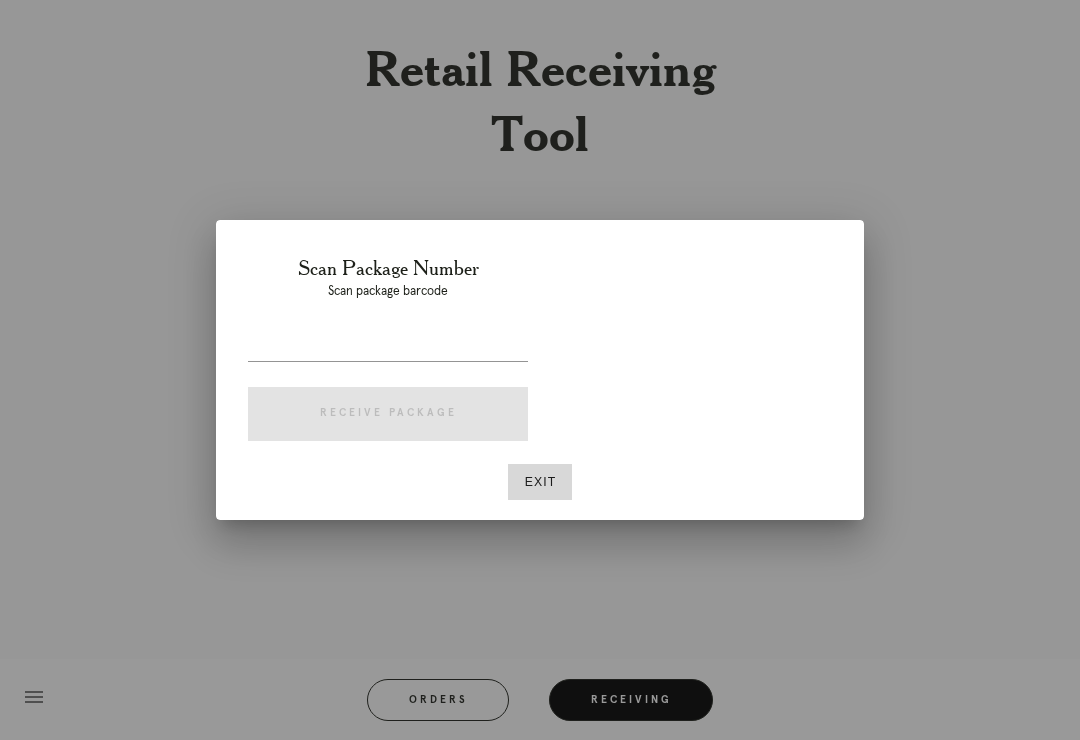 scroll, scrollTop: 0, scrollLeft: 0, axis: both 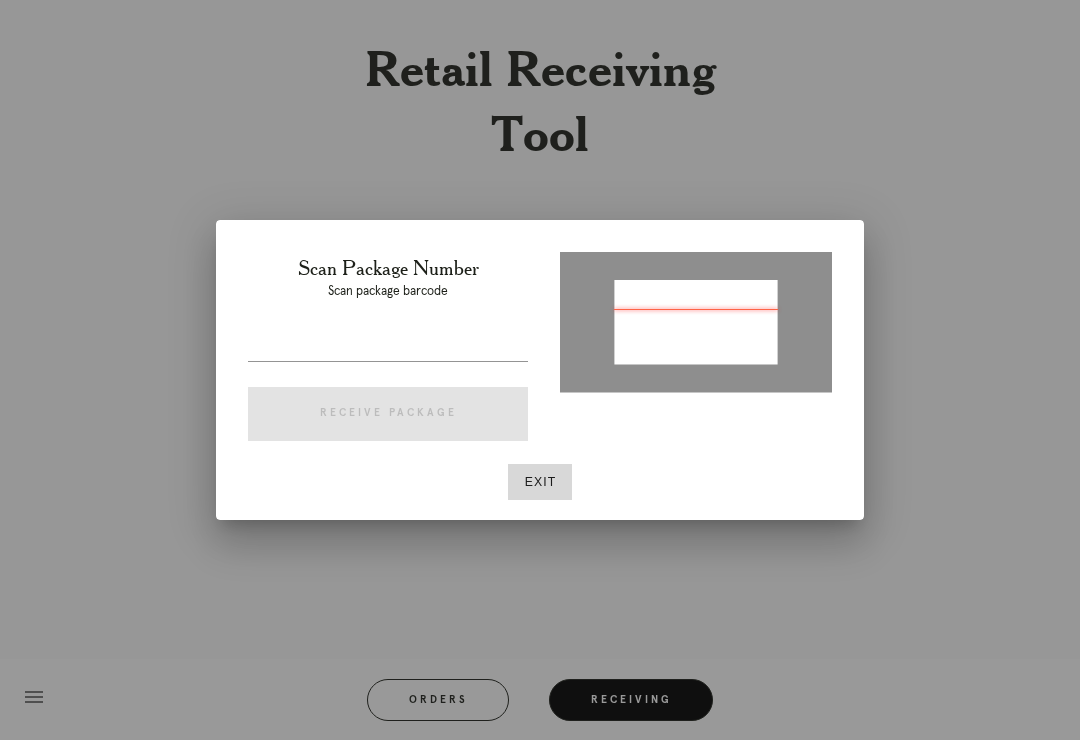 type on "P505546739126652" 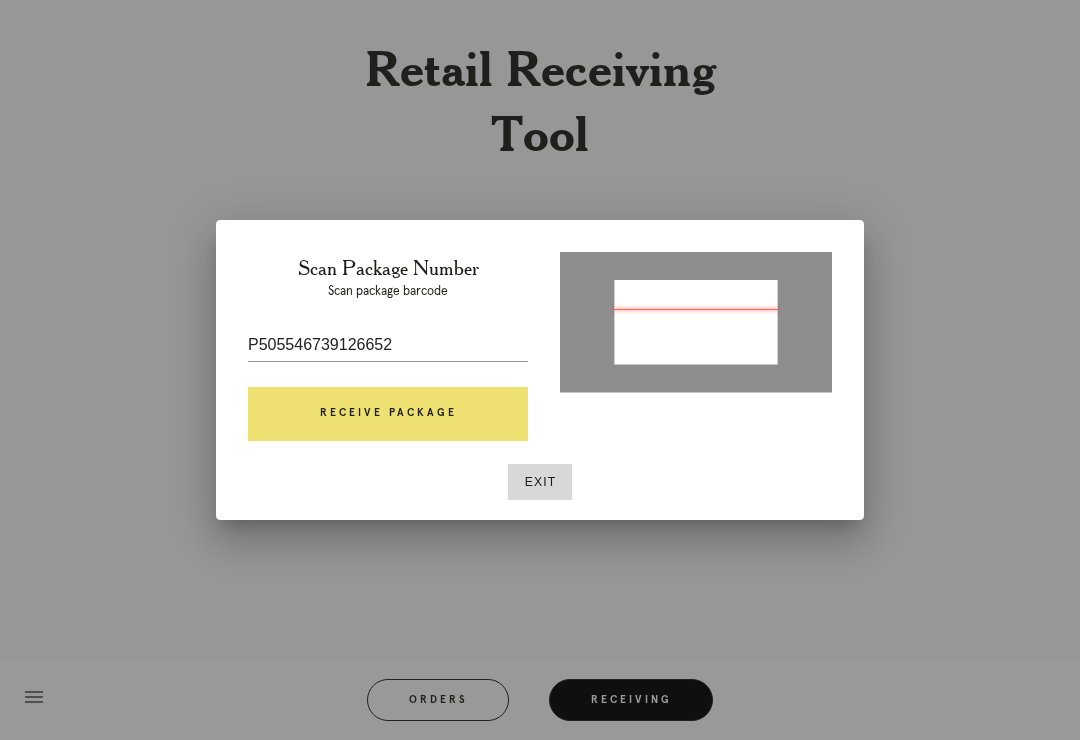 click on "Receive Package" at bounding box center (388, 414) 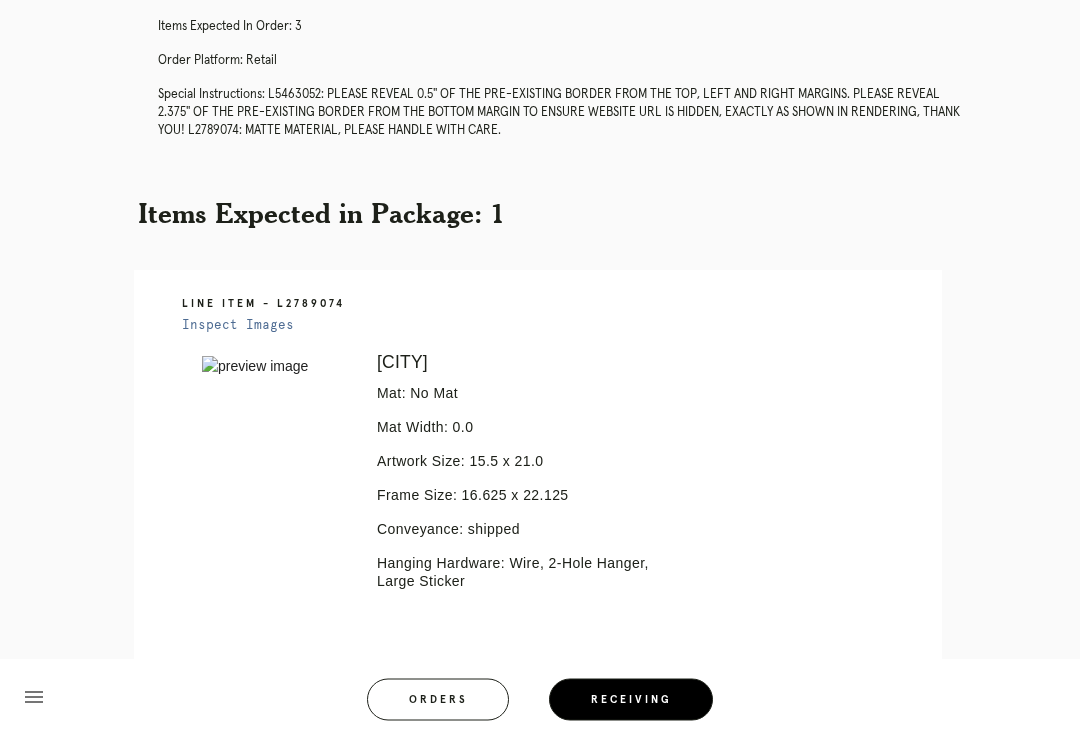 scroll, scrollTop: 8, scrollLeft: 0, axis: vertical 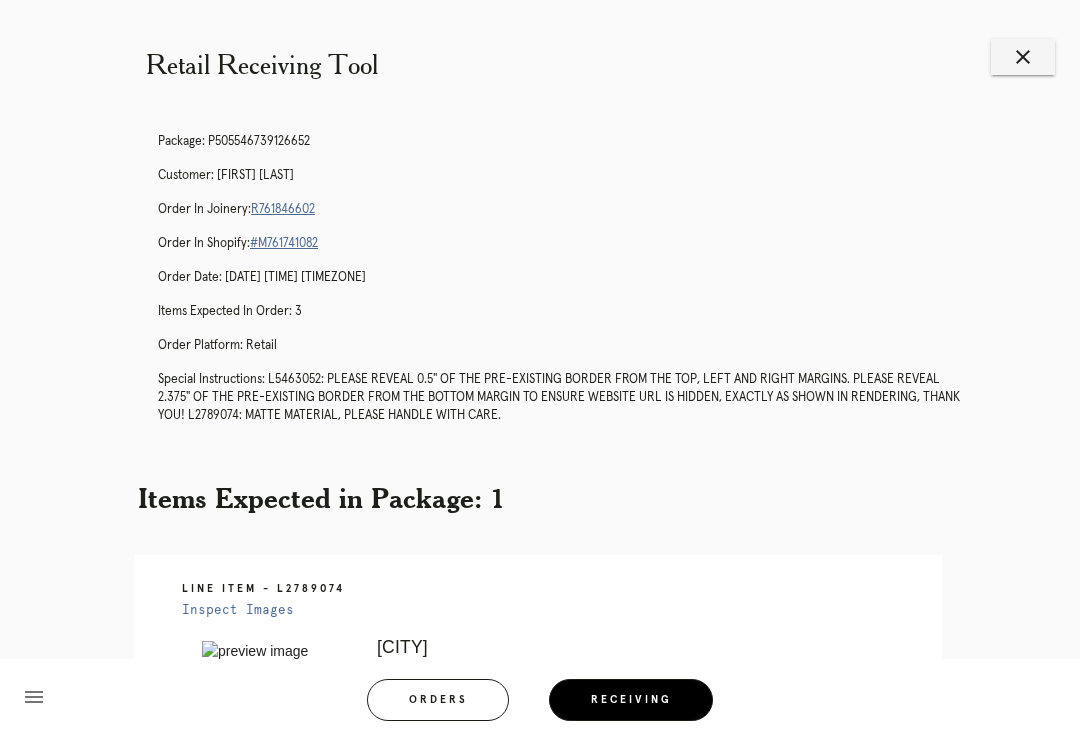 click on "close" at bounding box center (1023, 57) 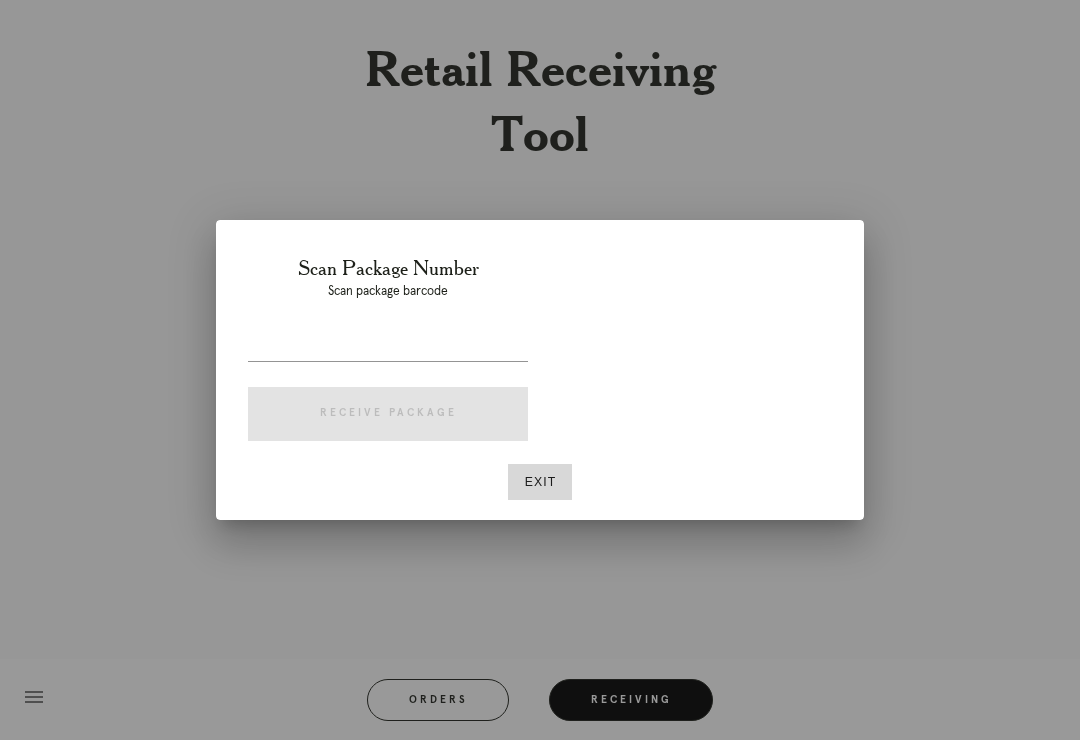 scroll, scrollTop: 0, scrollLeft: 0, axis: both 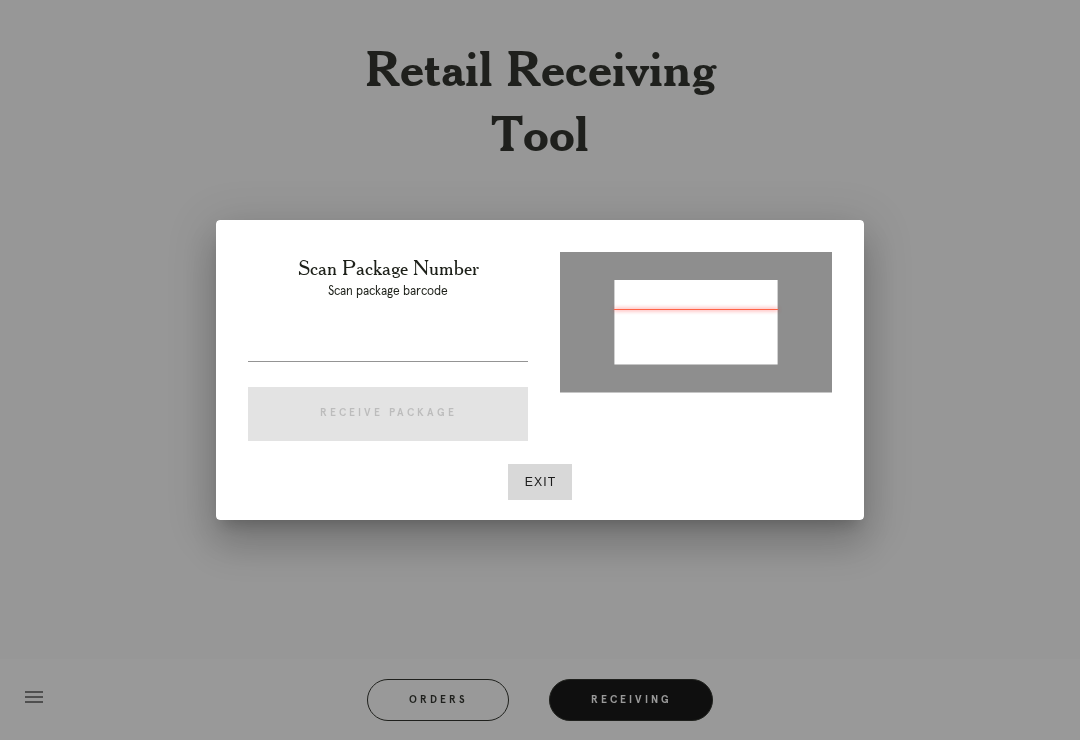 type on "P574884357660637" 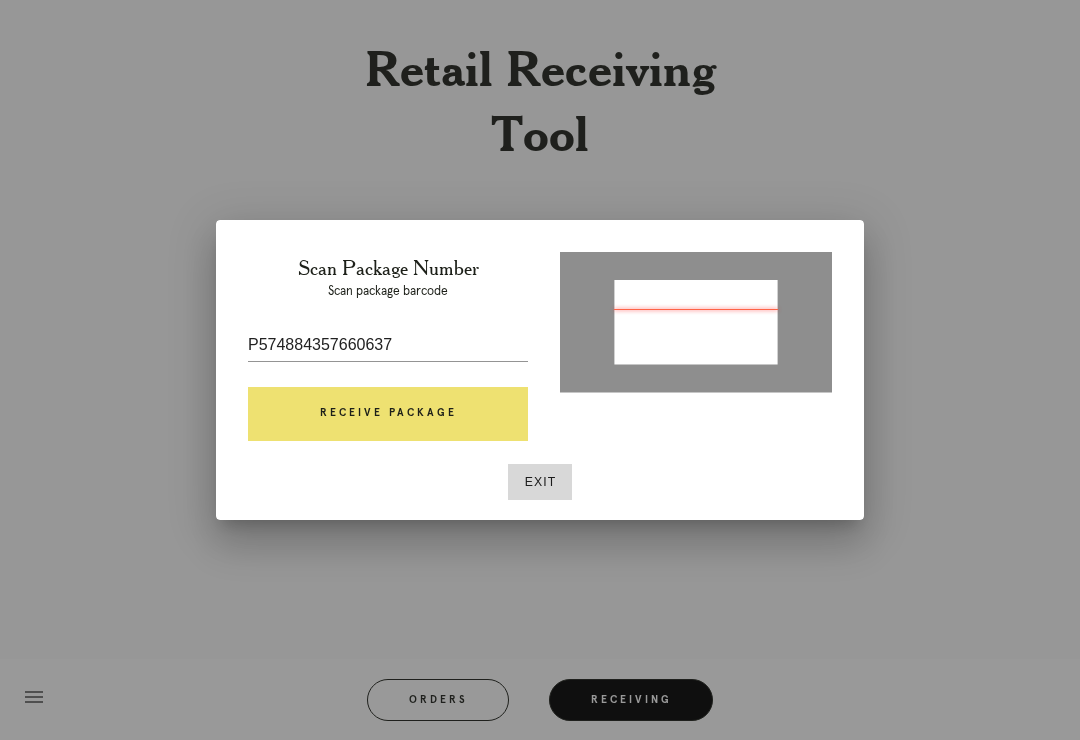 click on "Receive Package" at bounding box center [388, 414] 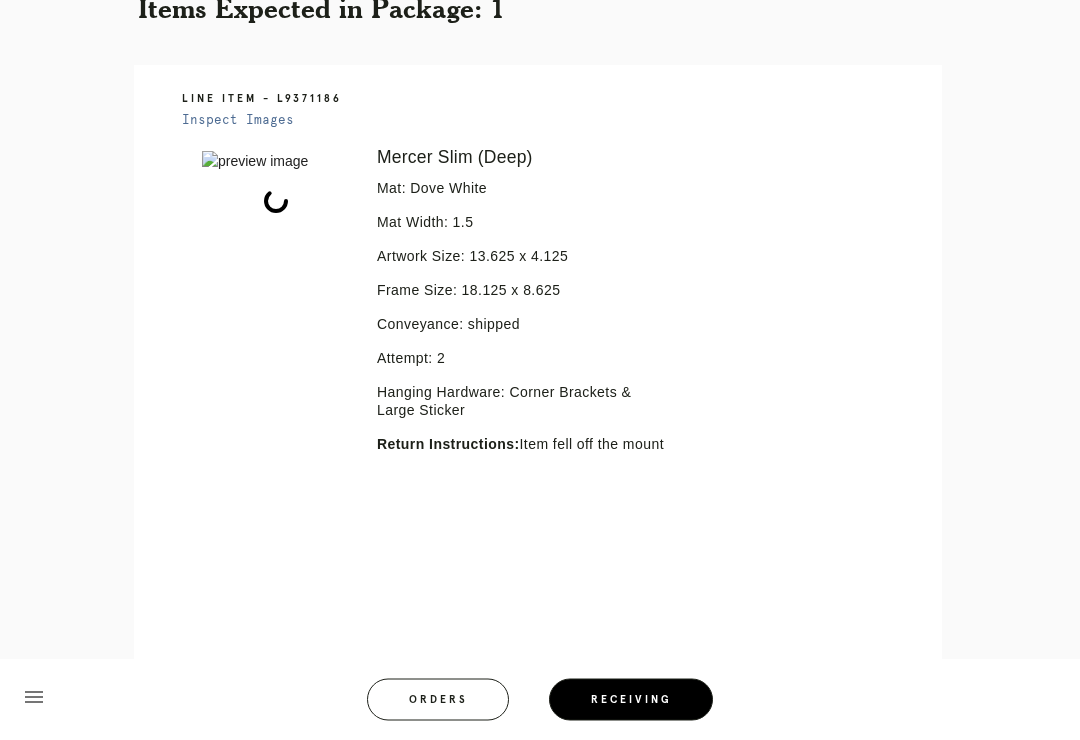 scroll, scrollTop: 502, scrollLeft: 0, axis: vertical 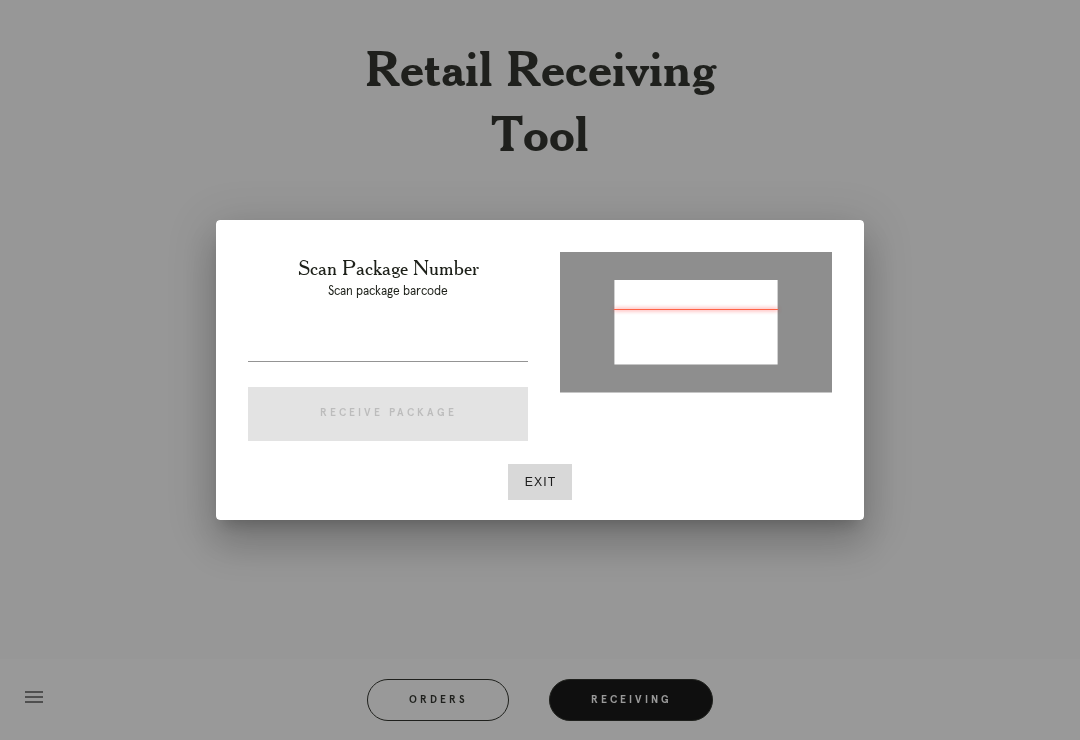 type on "[PACKAGE_ID]" 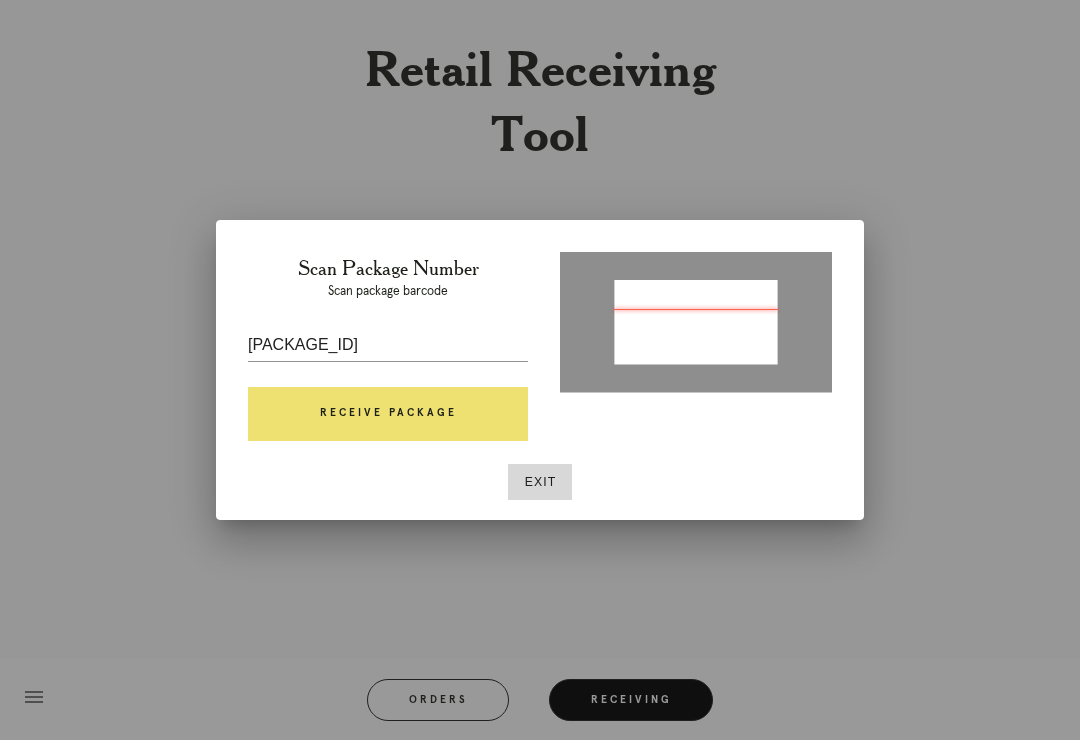 click on "Receive Package" at bounding box center [388, 414] 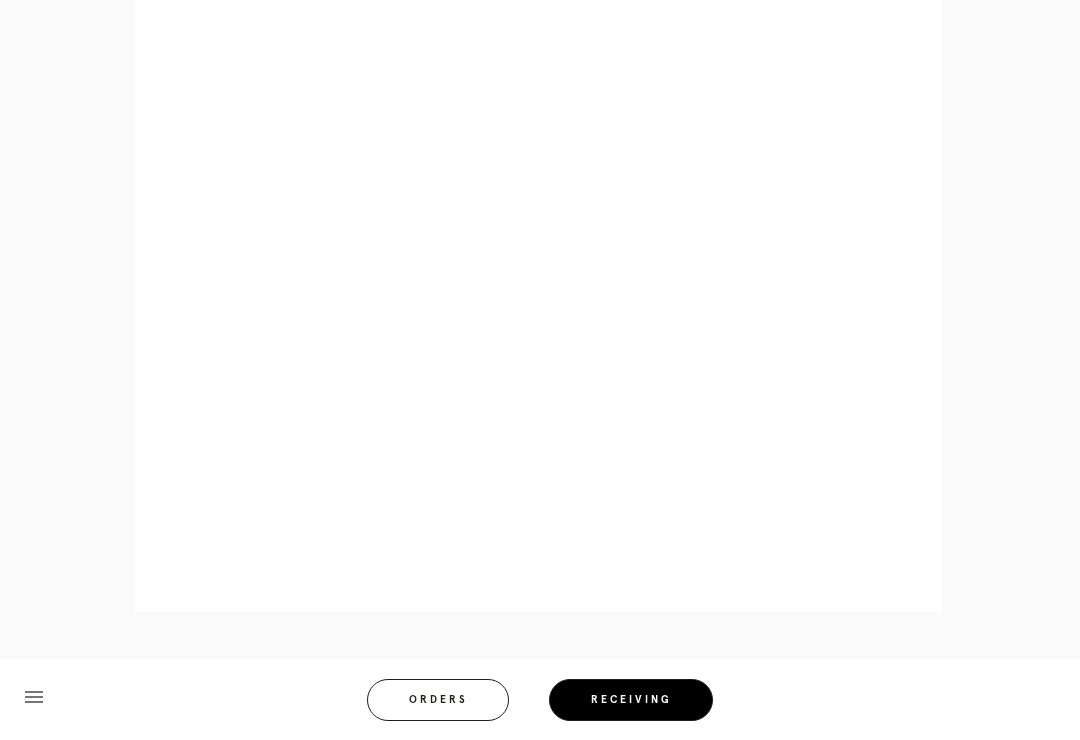 scroll, scrollTop: 978, scrollLeft: 0, axis: vertical 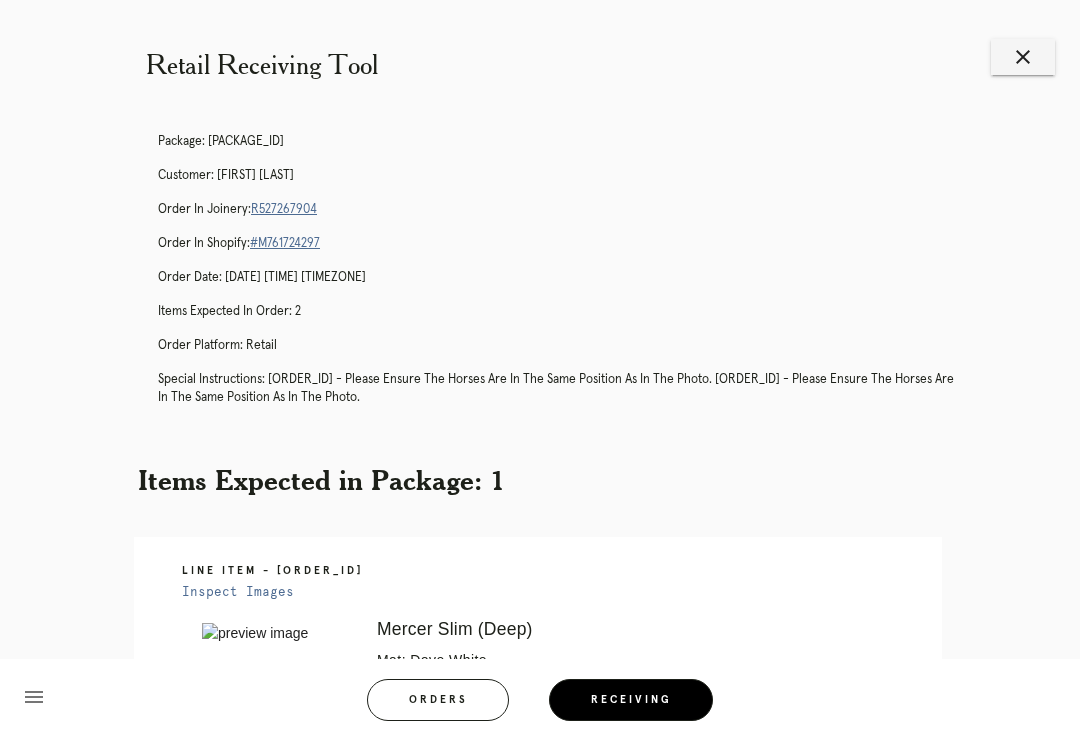 click on "R527267904" at bounding box center [284, 209] 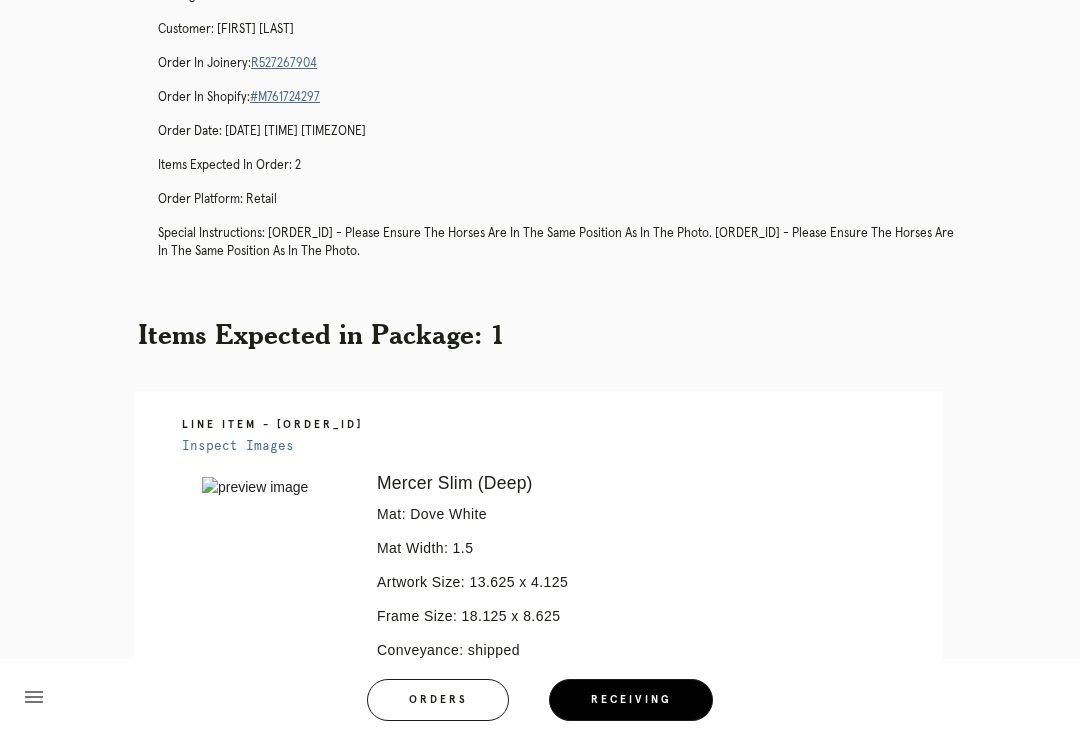 scroll, scrollTop: 0, scrollLeft: 0, axis: both 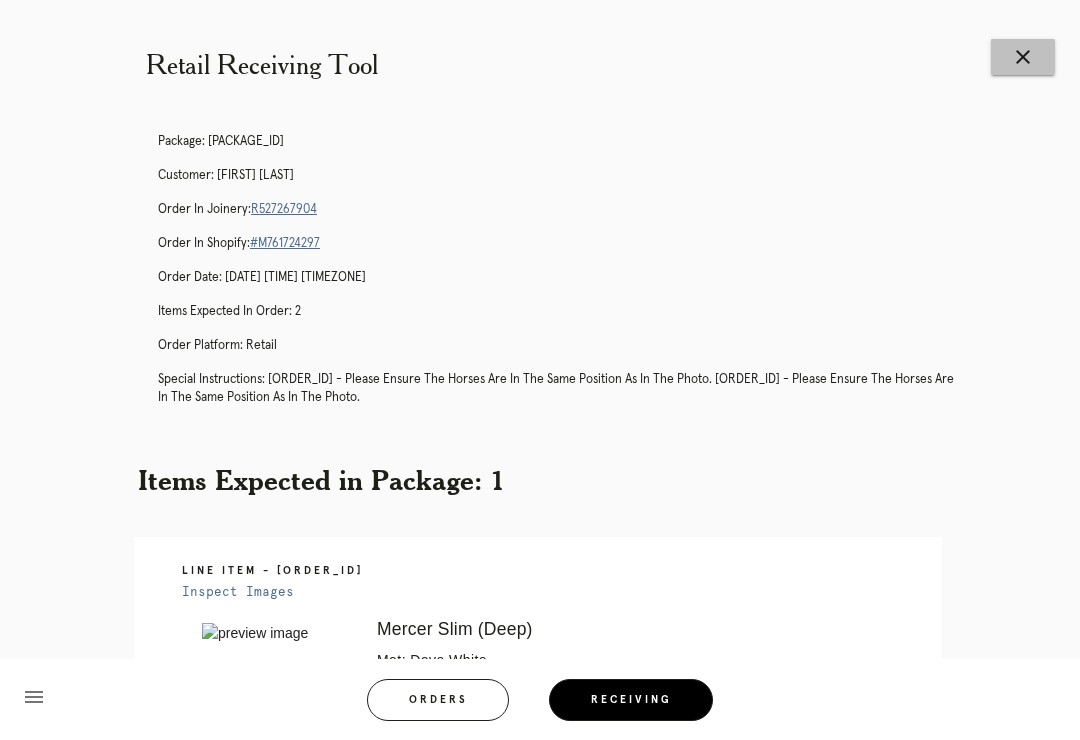 click on "close" at bounding box center [1023, 57] 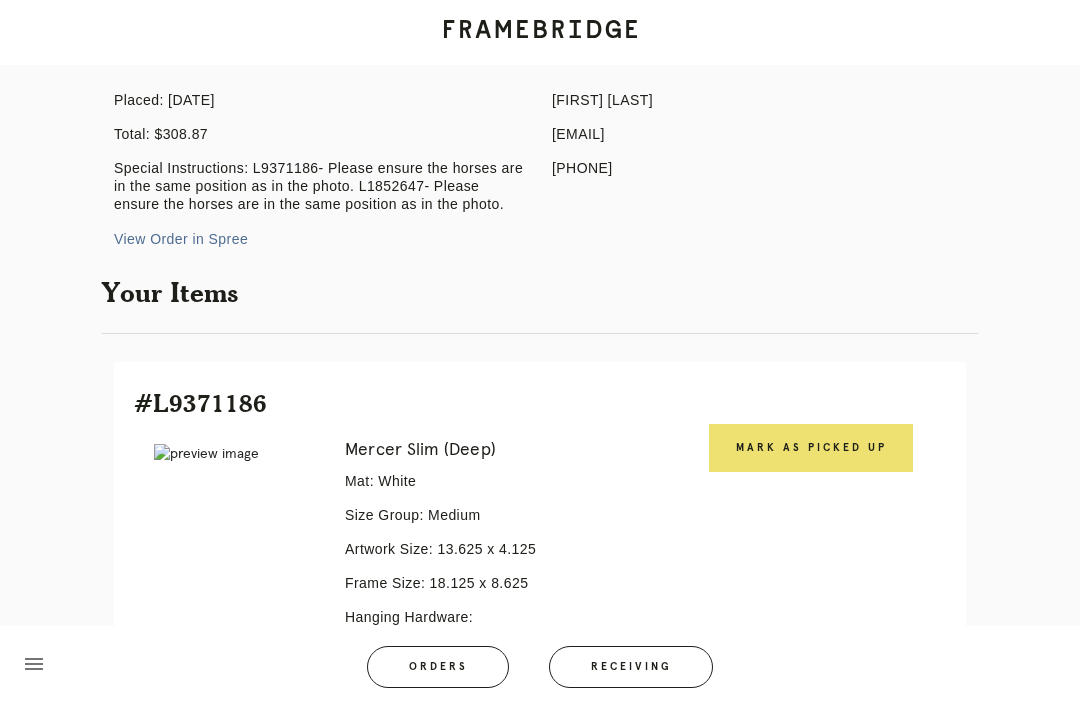 scroll, scrollTop: 0, scrollLeft: 0, axis: both 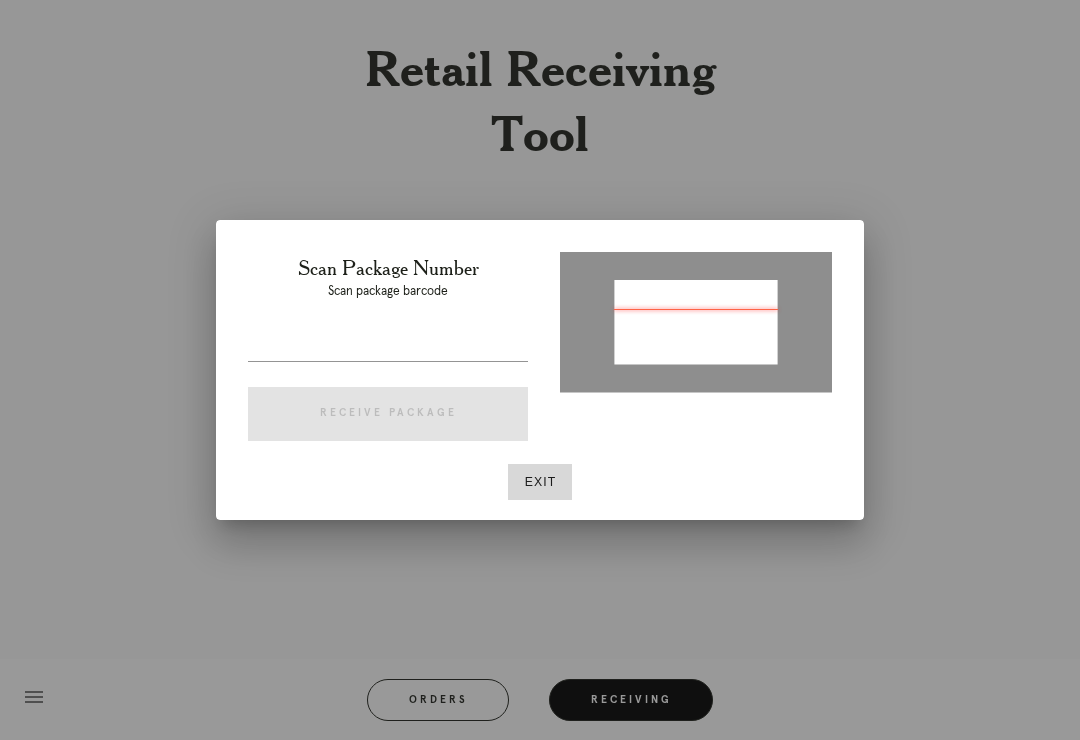 type on "P780921889721699" 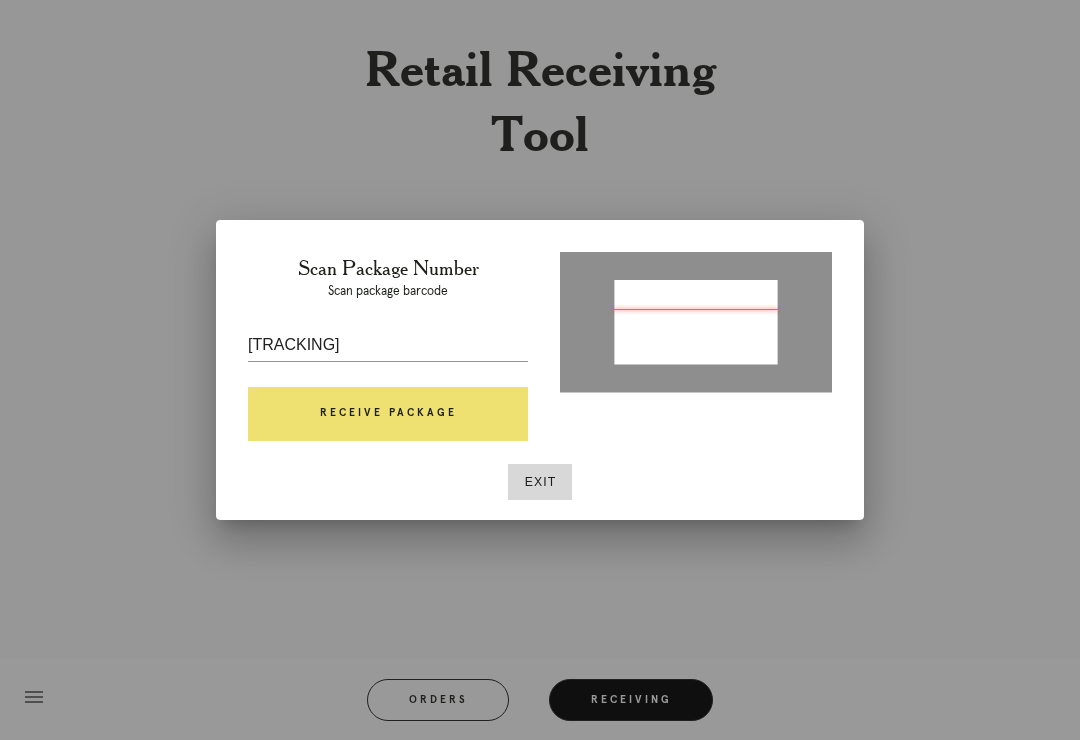 click on "Receive Package" at bounding box center [388, 414] 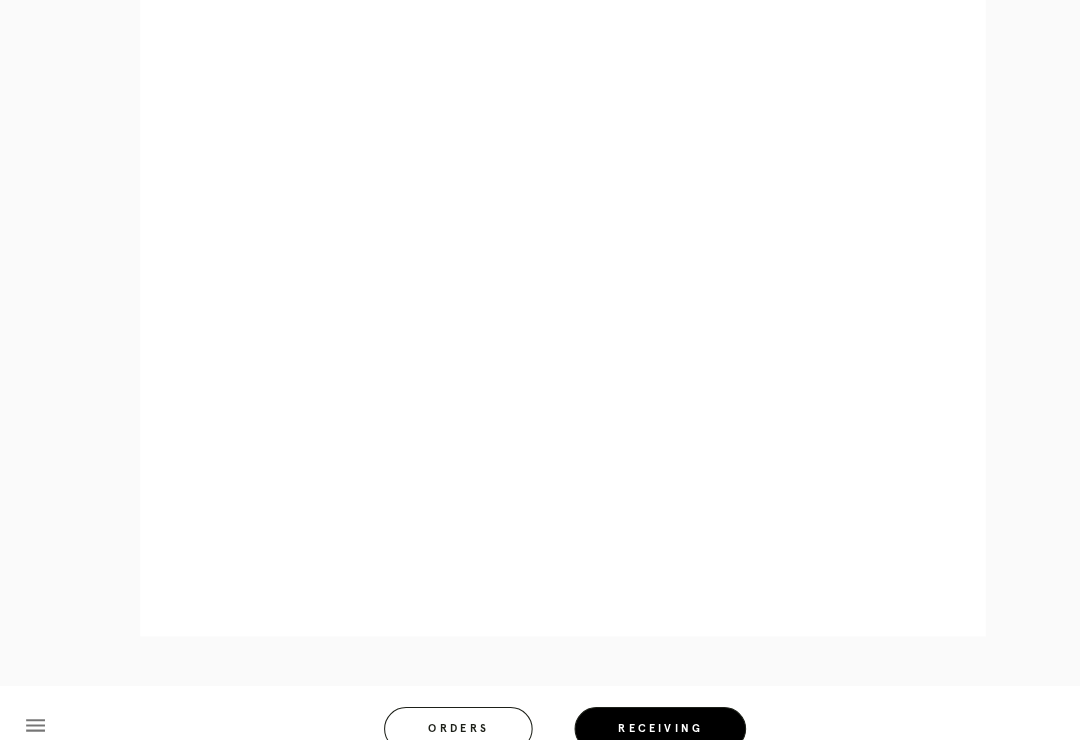 scroll, scrollTop: 1117, scrollLeft: 0, axis: vertical 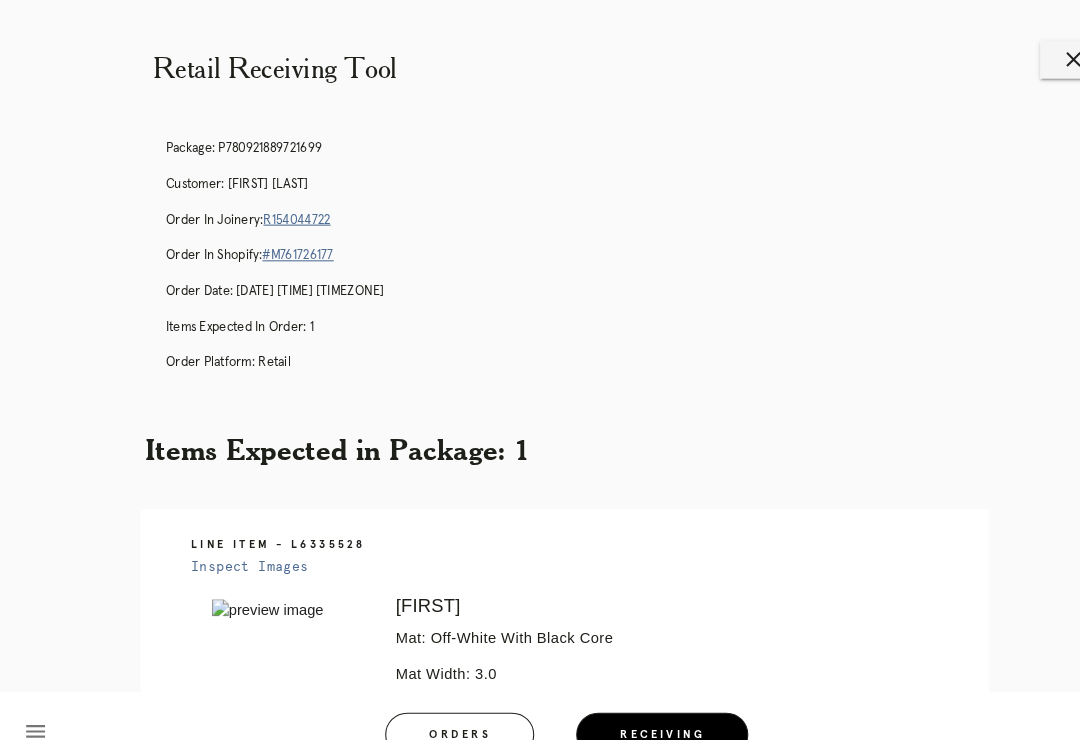 click on "close" at bounding box center (1023, 57) 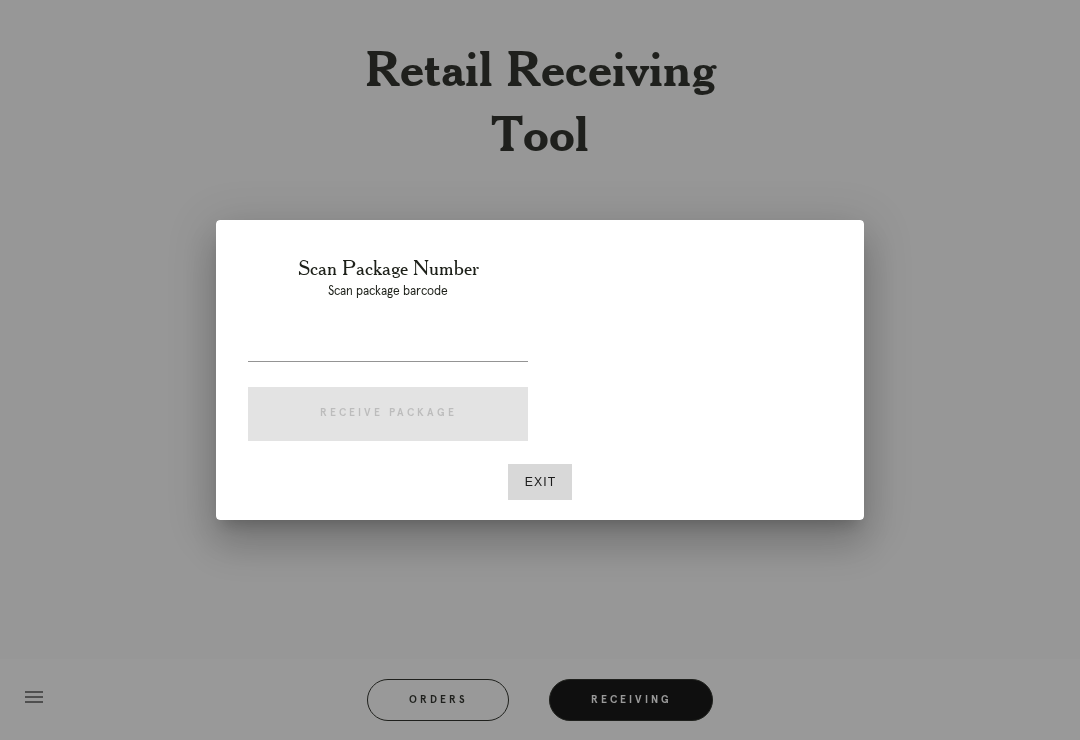 scroll, scrollTop: 0, scrollLeft: 0, axis: both 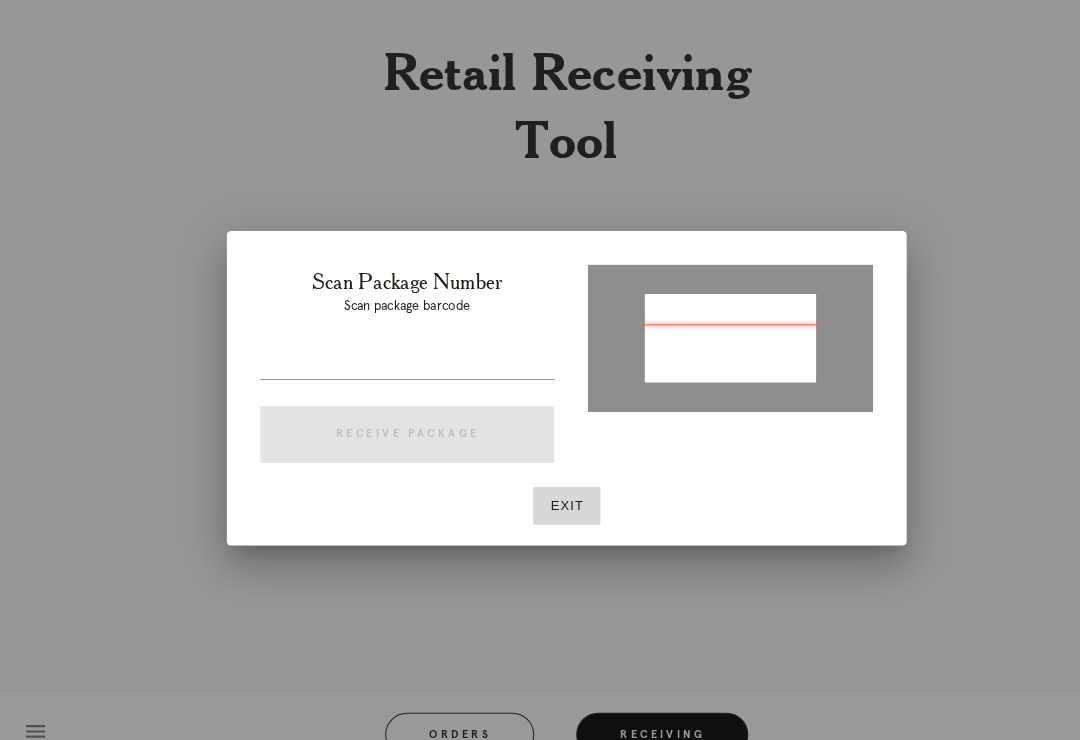 type on "[PACKAGE_ID]" 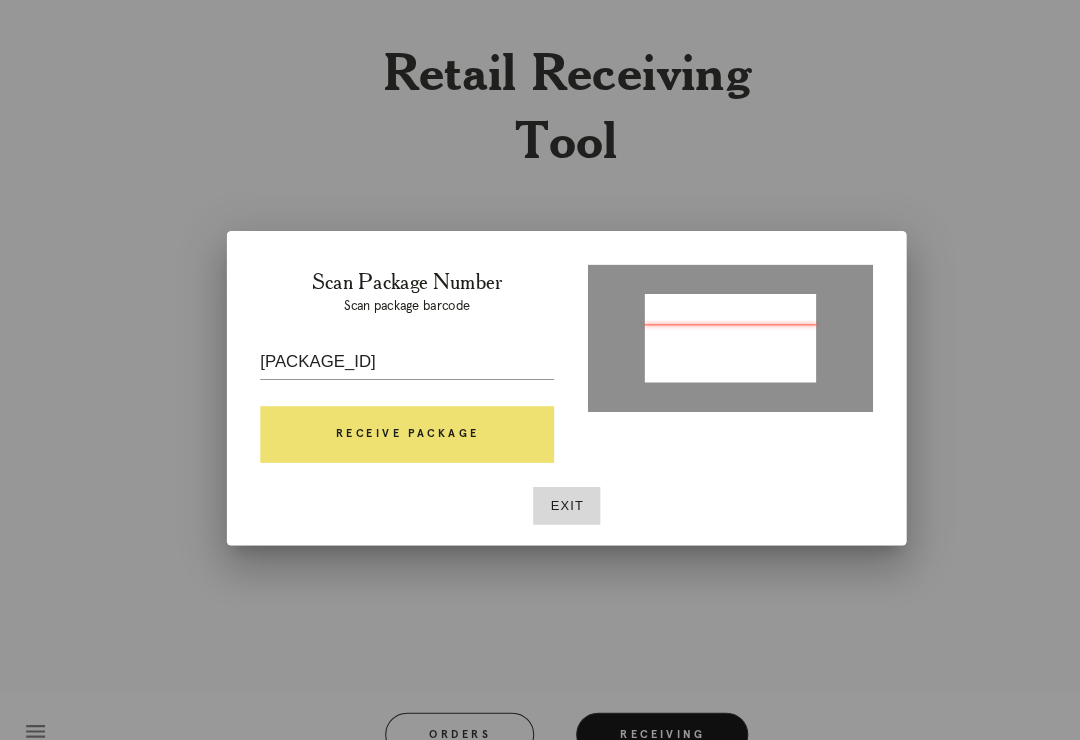 click on "Receive Package" at bounding box center [388, 414] 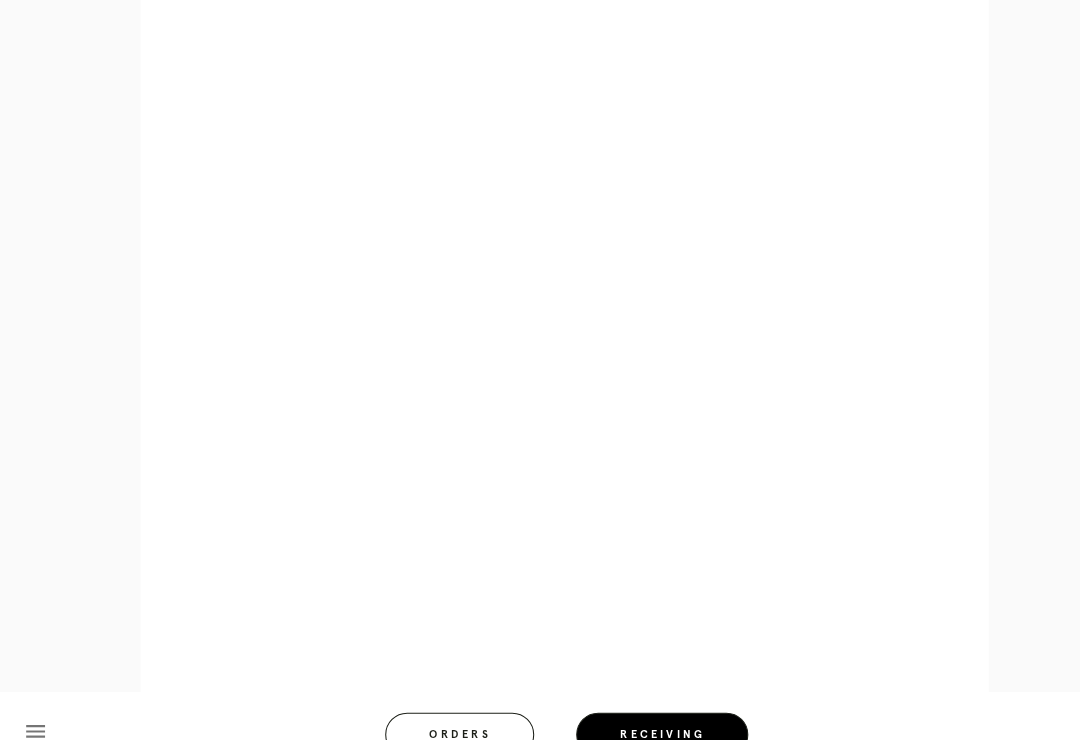 scroll, scrollTop: 941, scrollLeft: 0, axis: vertical 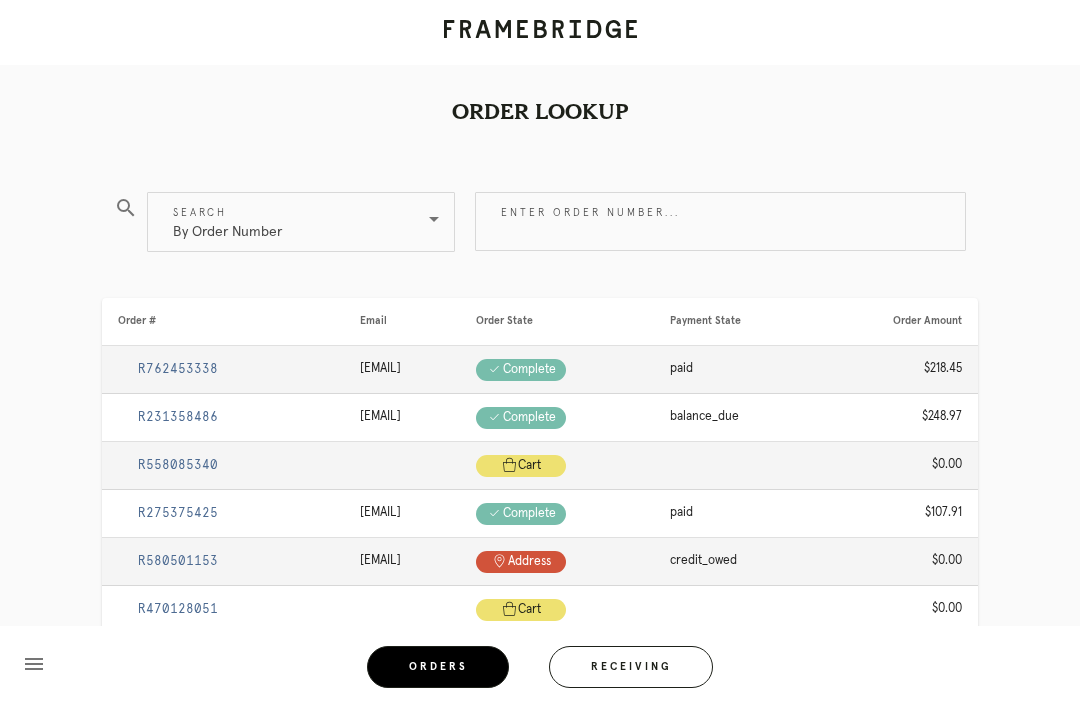 click on "Receiving" at bounding box center (631, 667) 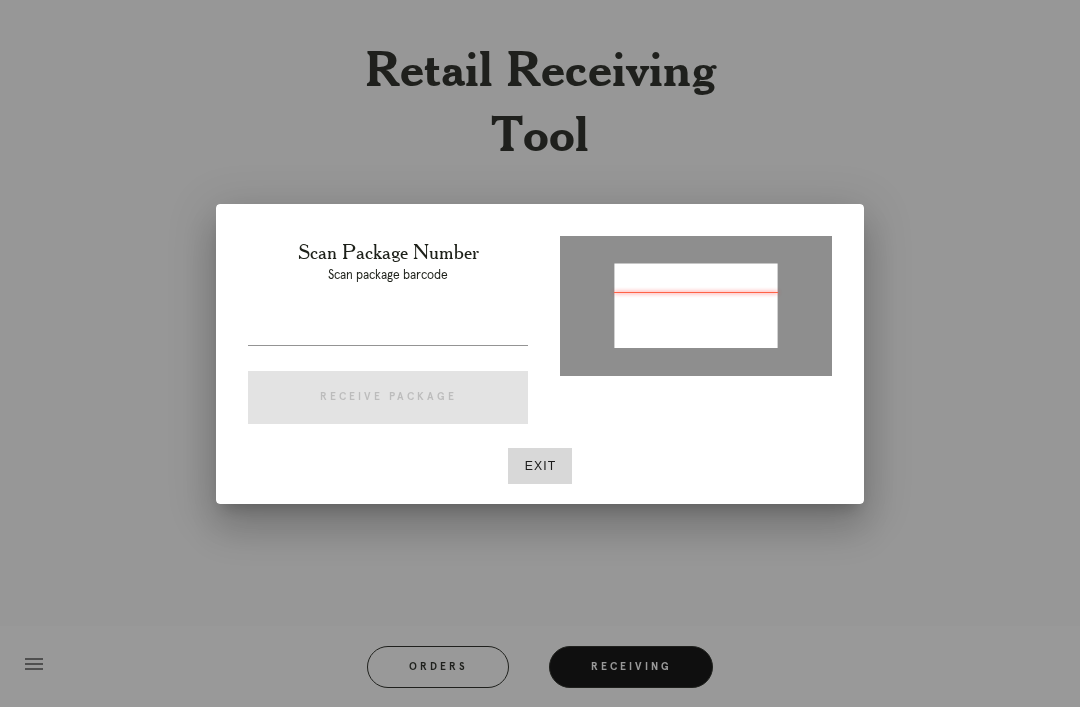 click on "Exit" at bounding box center [540, 466] 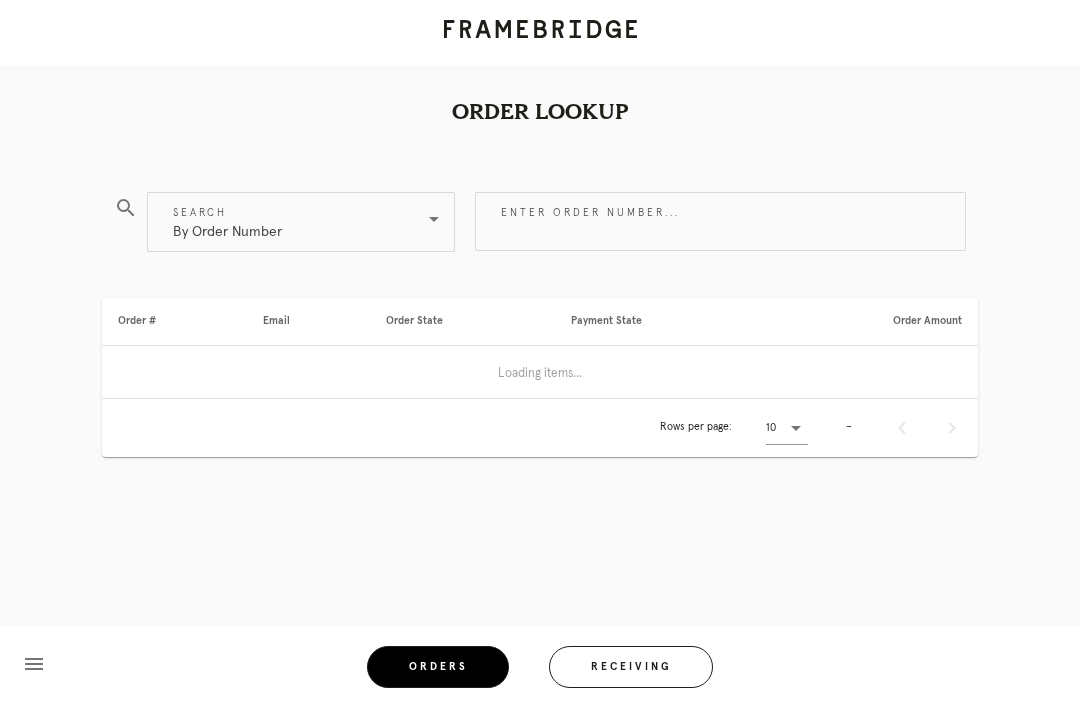 click on "Receiving" at bounding box center [631, 667] 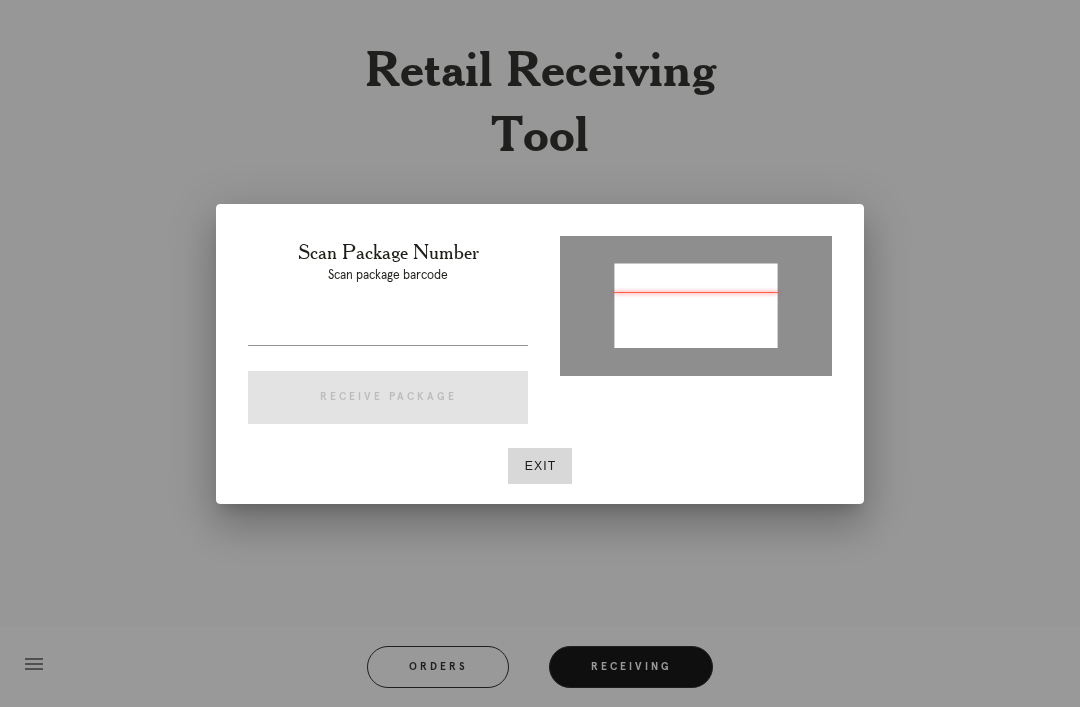 type on "P227019536759687" 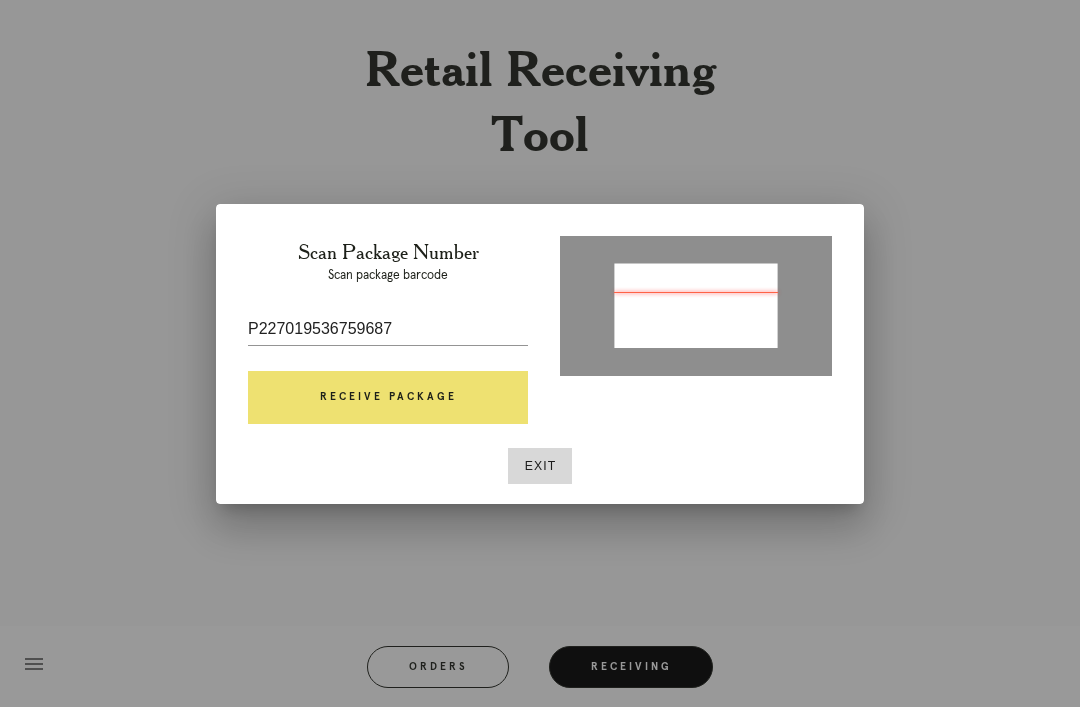 click on "Receive Package" at bounding box center (388, 398) 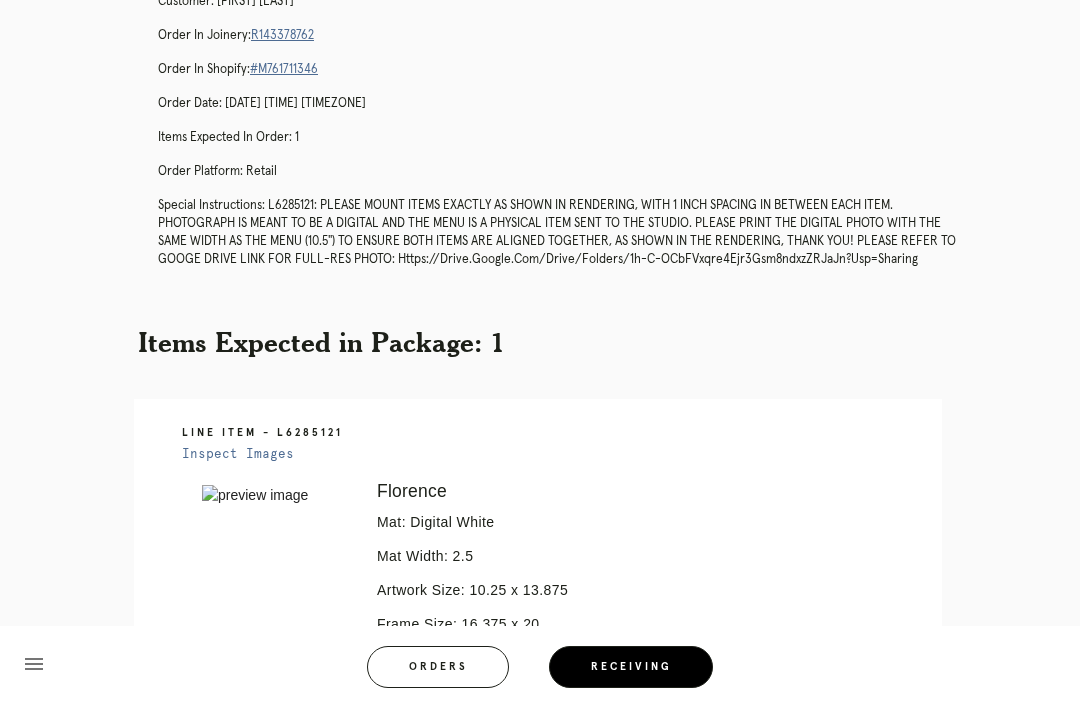 scroll, scrollTop: 159, scrollLeft: 0, axis: vertical 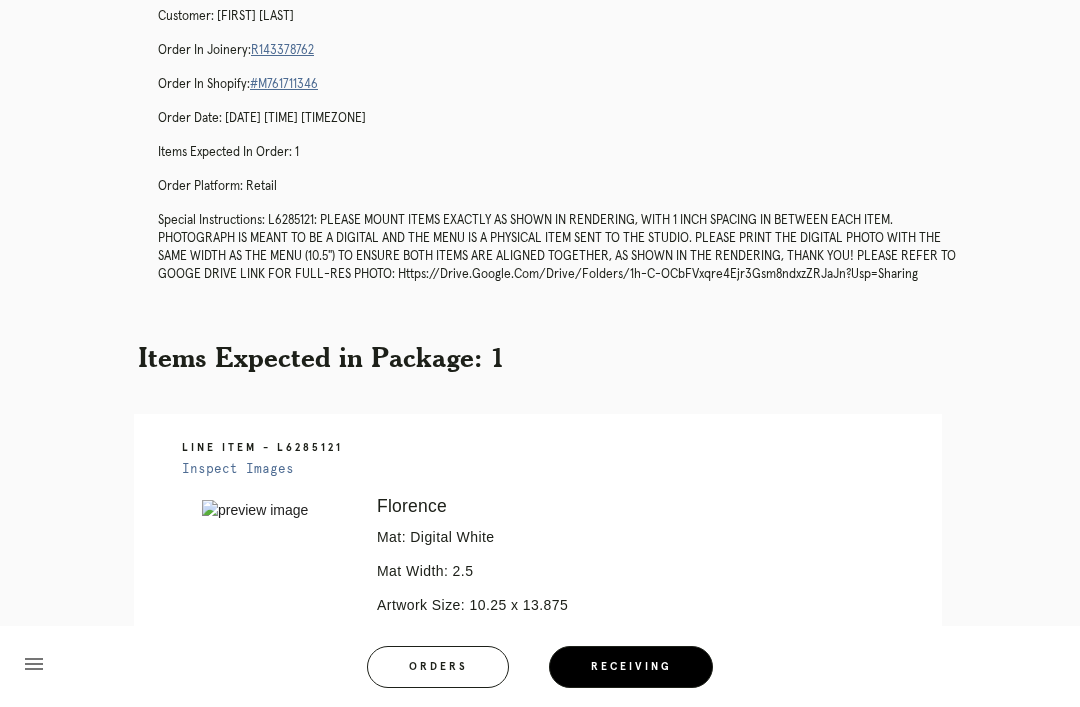 click on "R143378762" at bounding box center [282, 50] 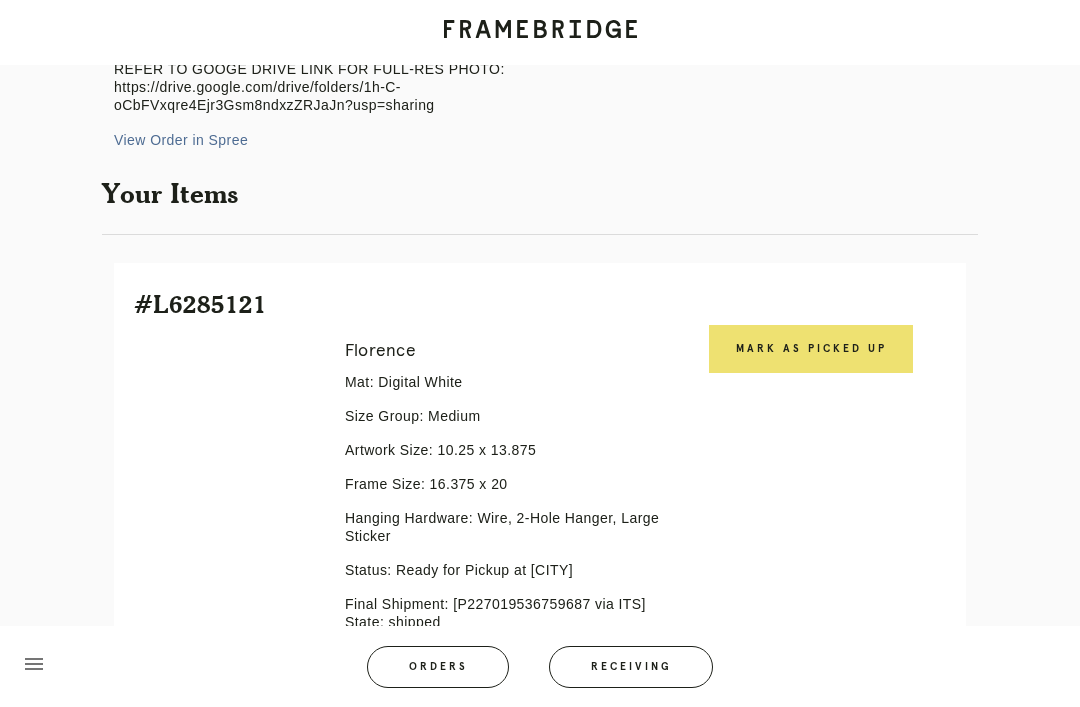 scroll, scrollTop: 468, scrollLeft: 0, axis: vertical 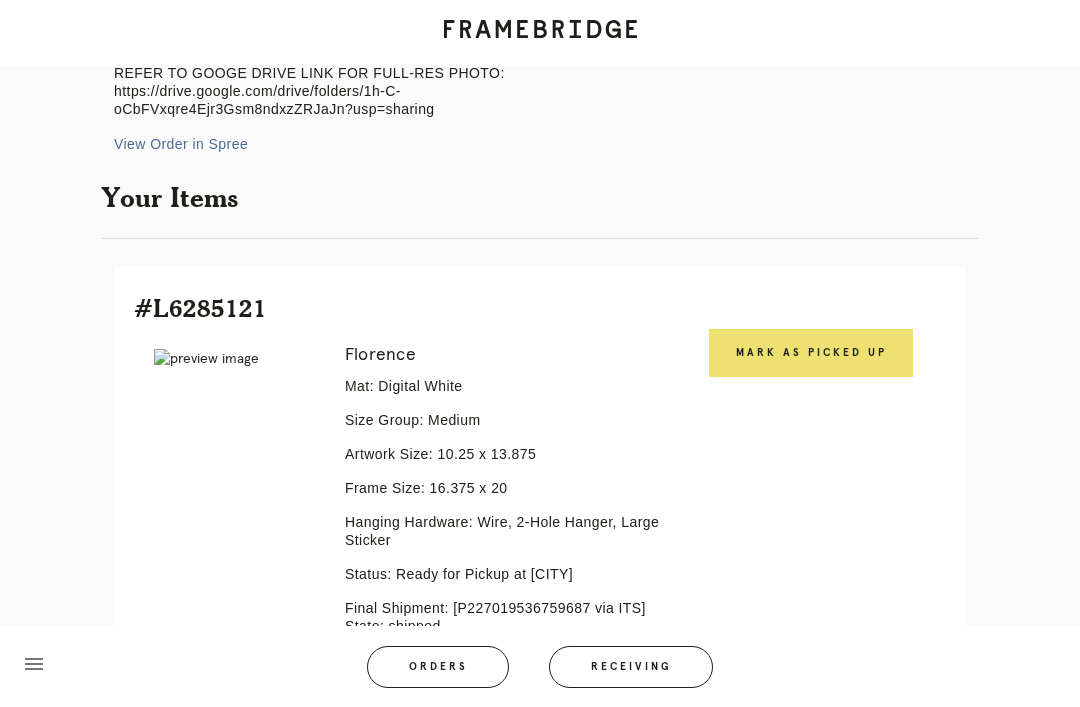 click on "Mark as Picked Up" at bounding box center (811, 353) 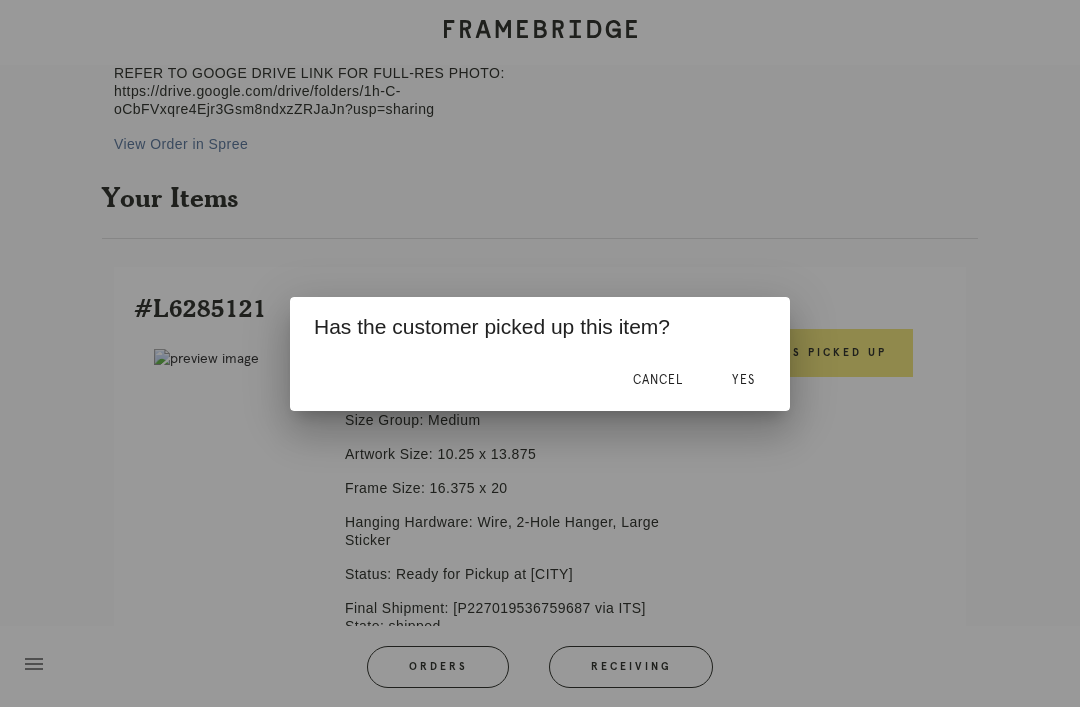 click on "Yes" at bounding box center (743, 380) 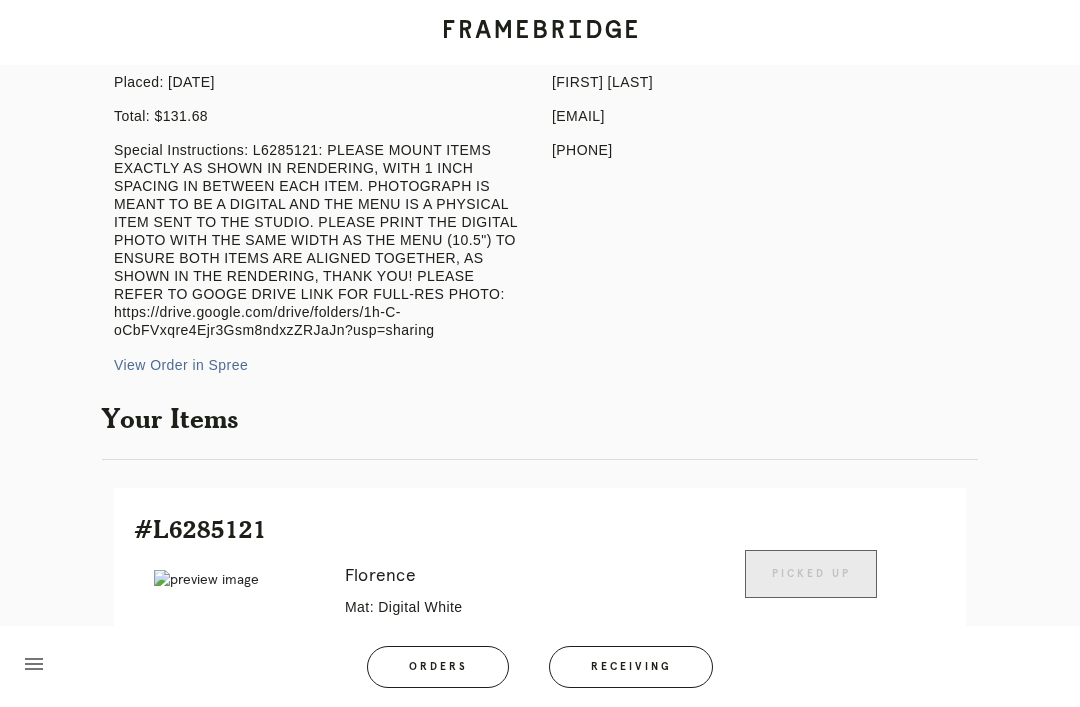 scroll, scrollTop: 183, scrollLeft: 0, axis: vertical 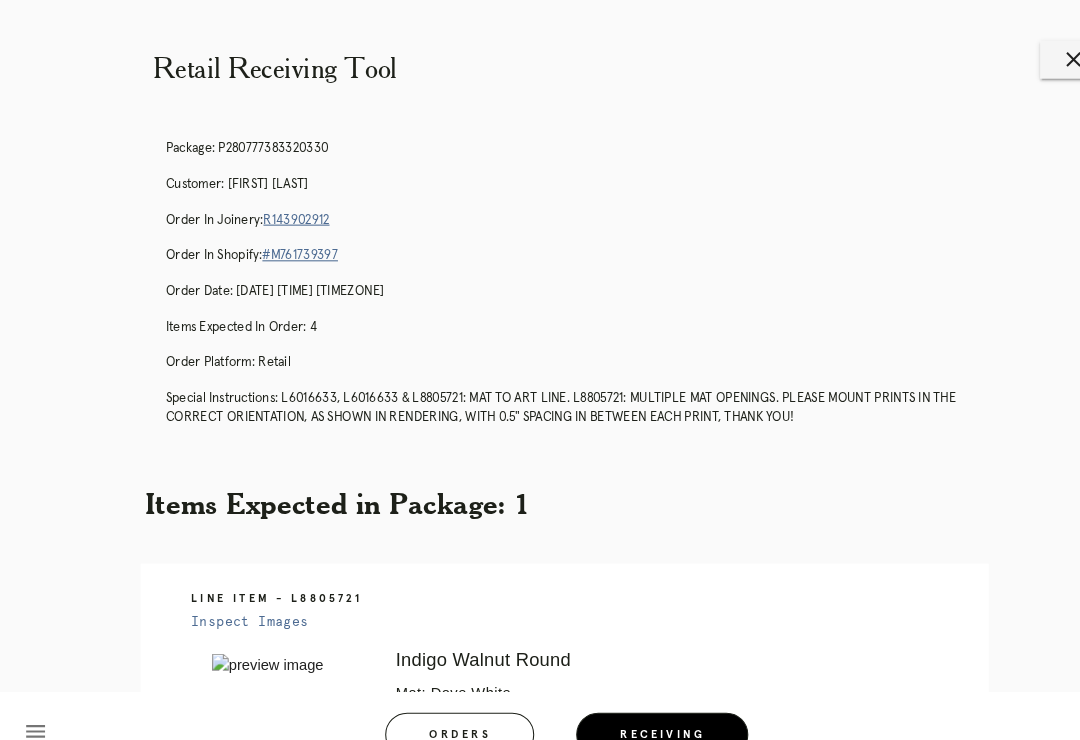 click on "close" at bounding box center [1023, 57] 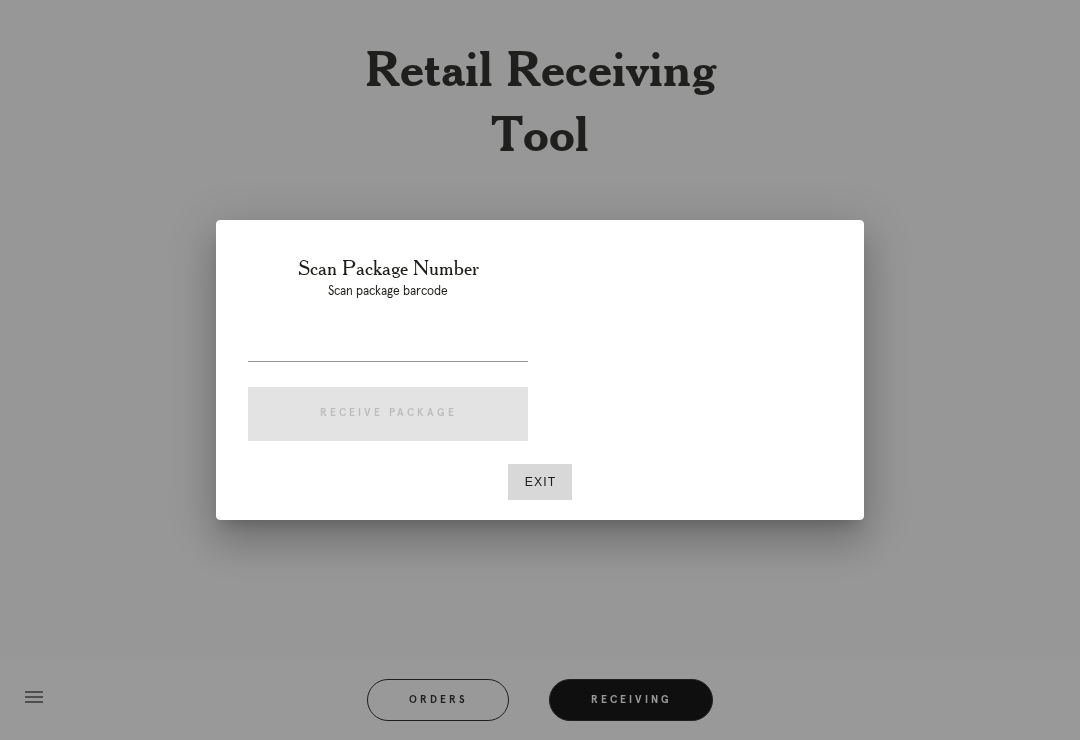 scroll, scrollTop: 0, scrollLeft: 0, axis: both 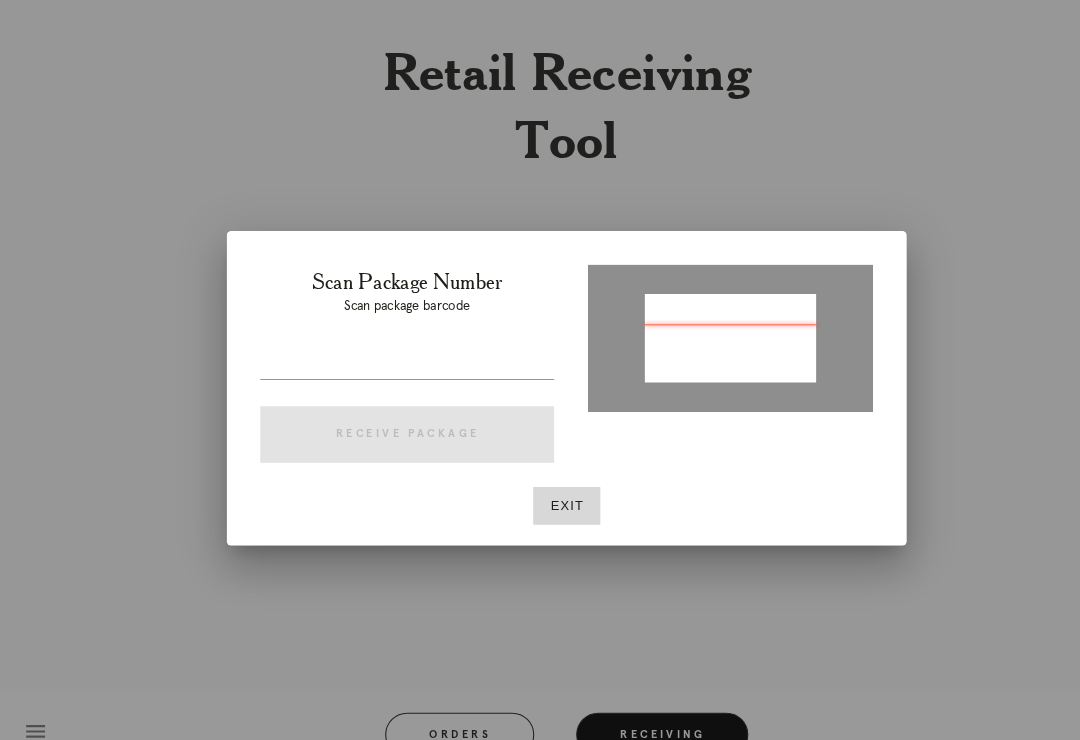 type on "P521086500133092" 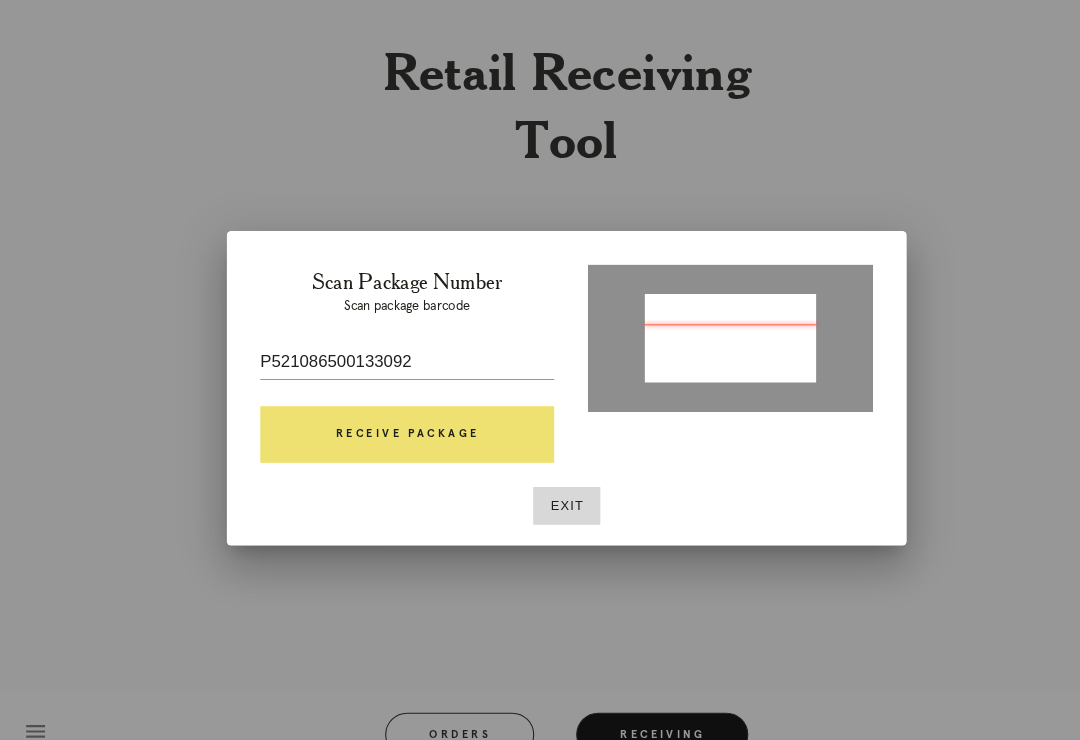 click on "Receive Package" at bounding box center [388, 414] 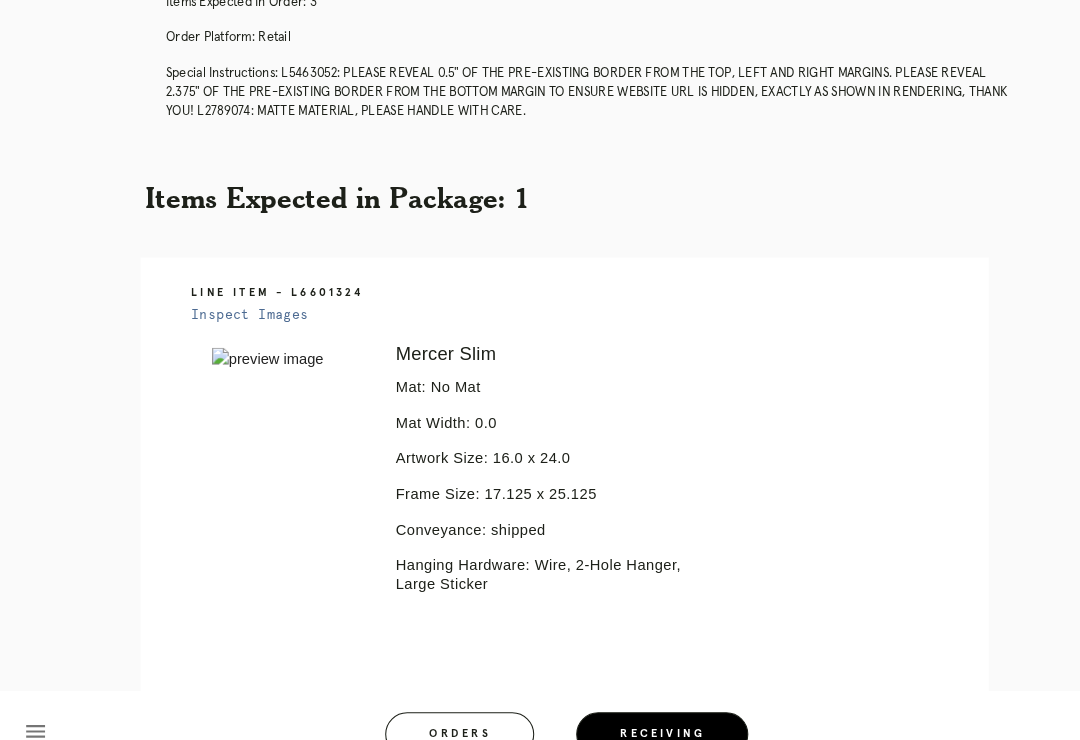 scroll, scrollTop: 87, scrollLeft: 0, axis: vertical 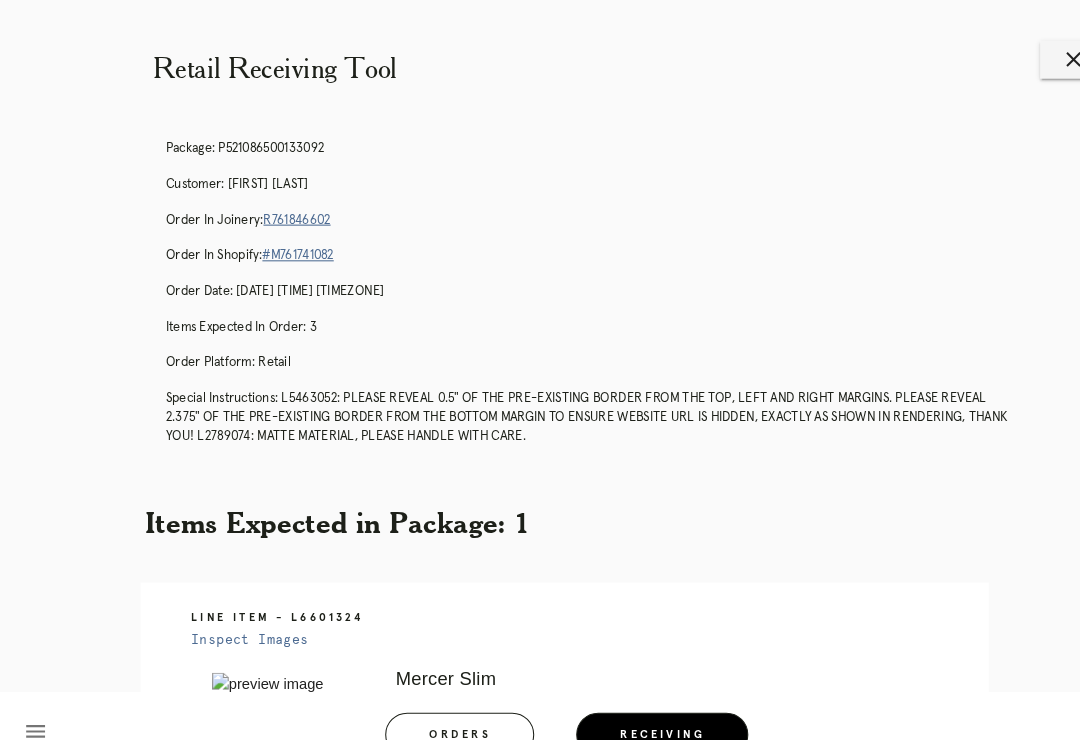 click on "close" at bounding box center [1023, 57] 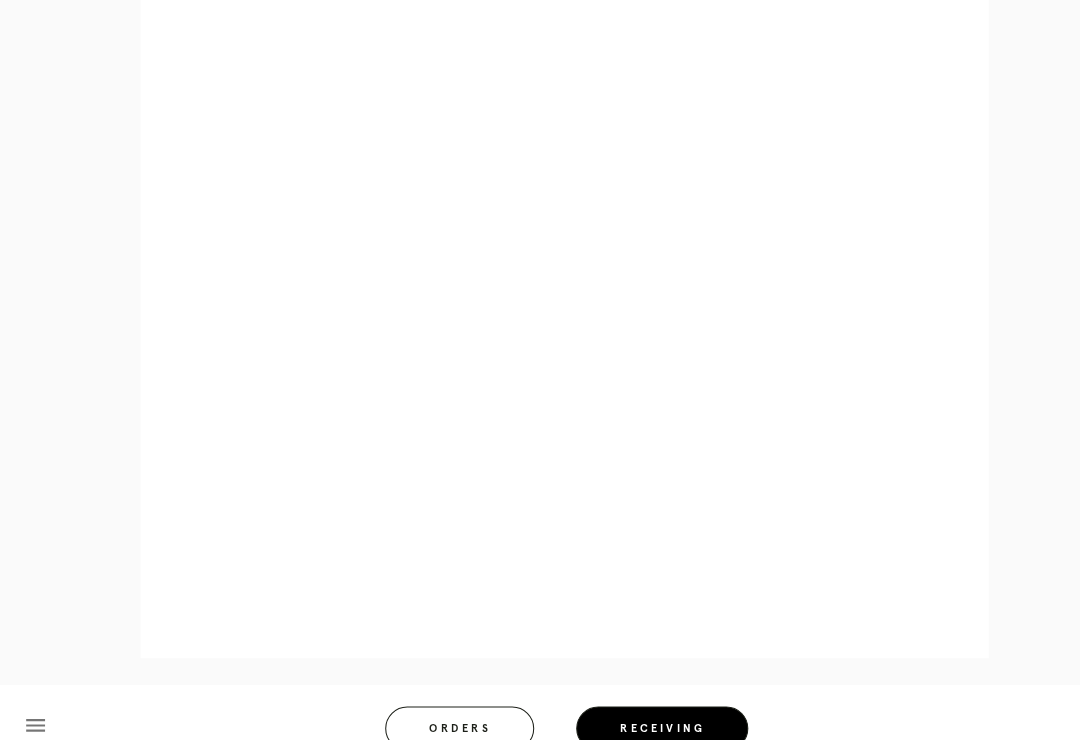 scroll, scrollTop: 923, scrollLeft: 0, axis: vertical 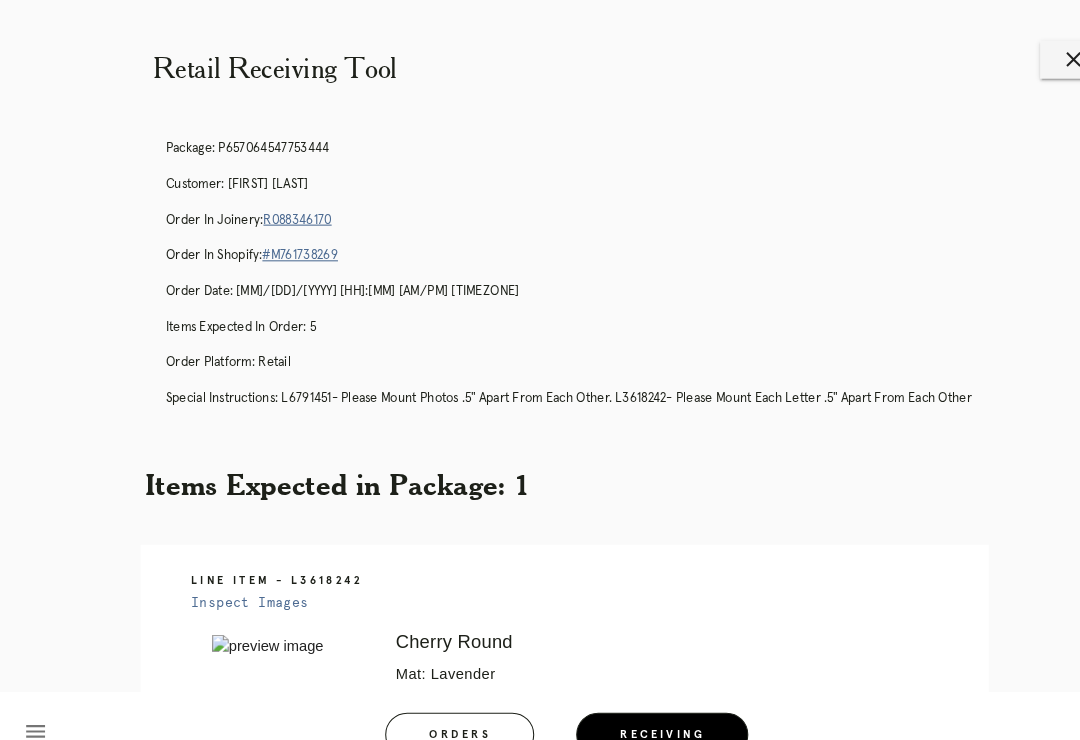 click on "close" at bounding box center (1023, 57) 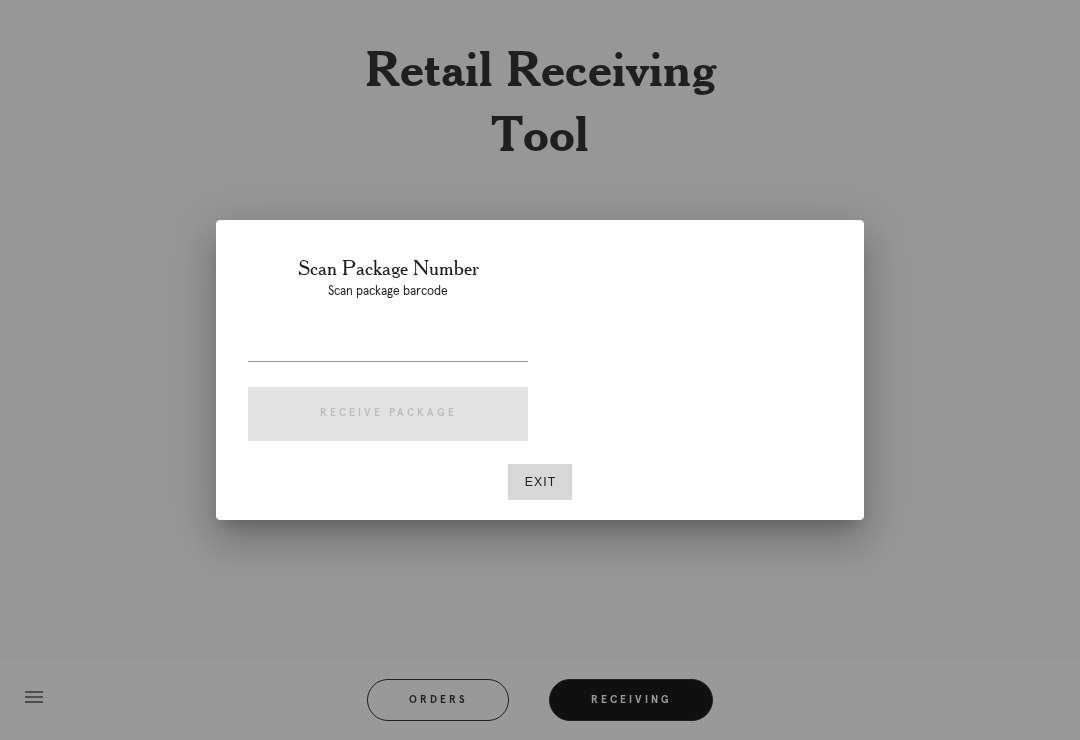 scroll, scrollTop: 0, scrollLeft: 0, axis: both 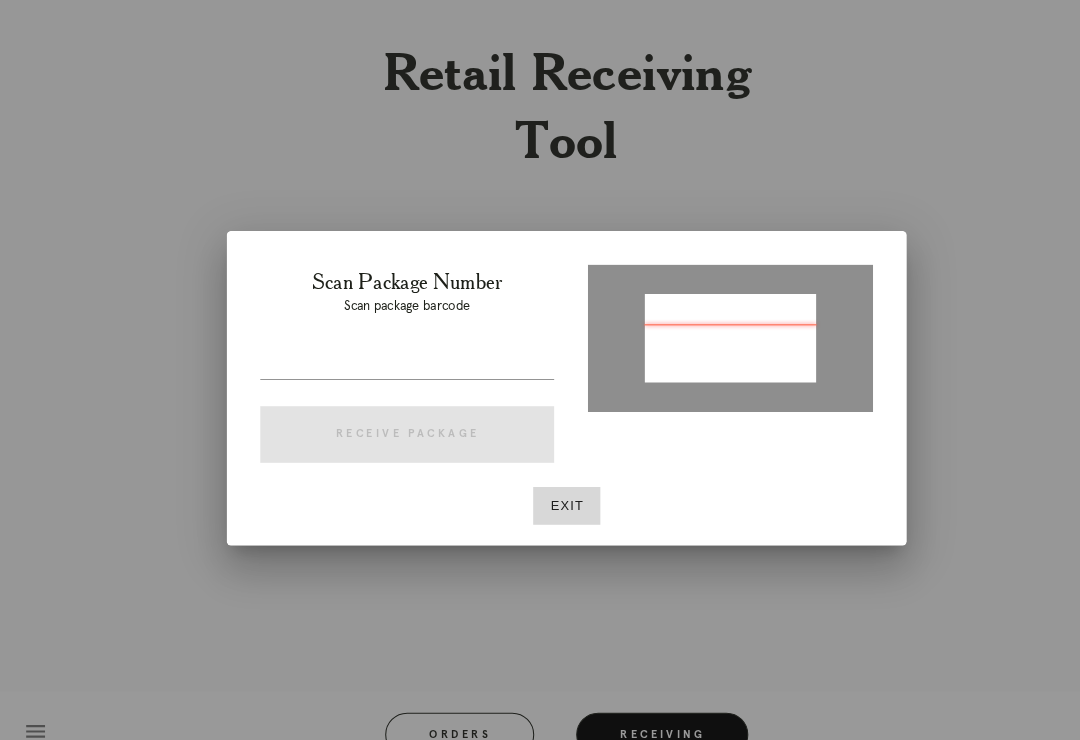 type on "P464848046567054" 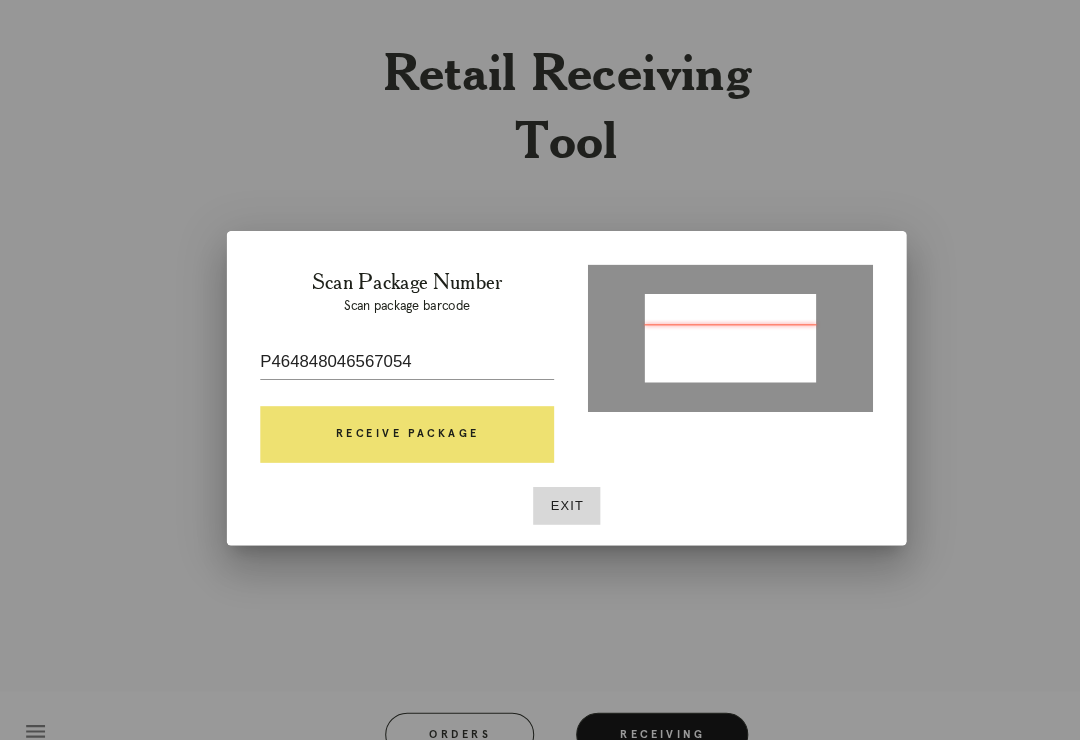 click on "Scan Package Number   Scan package barcode   P464848046567054   Receive Package" at bounding box center (388, 352) 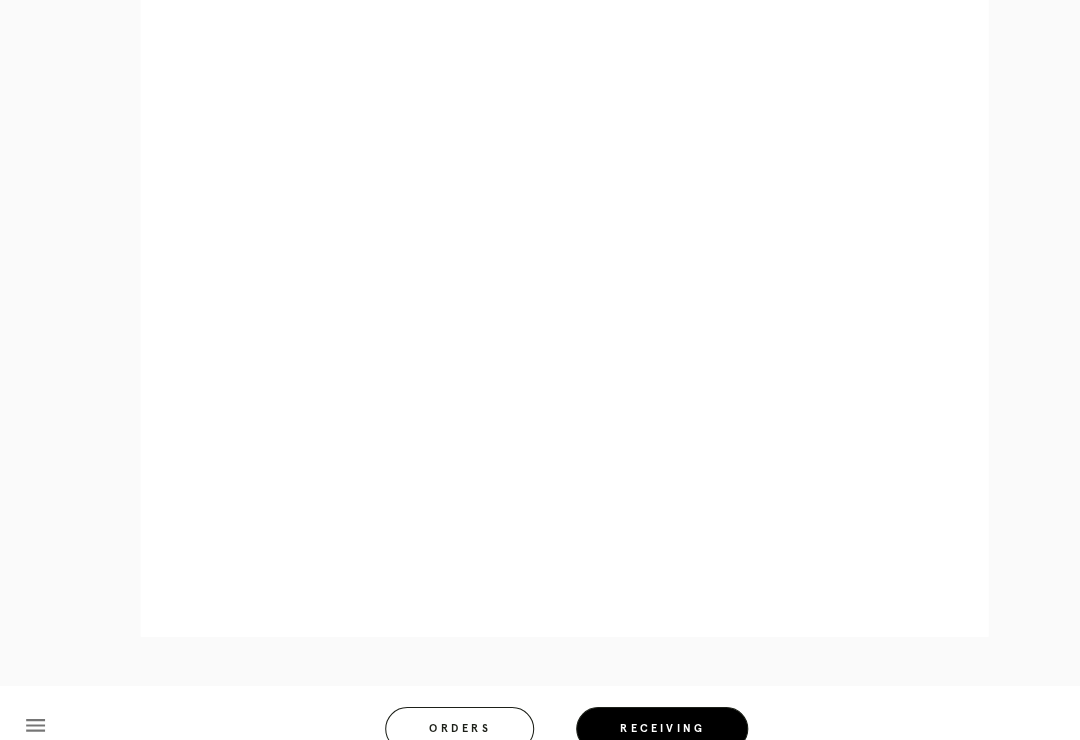 scroll, scrollTop: 959, scrollLeft: 0, axis: vertical 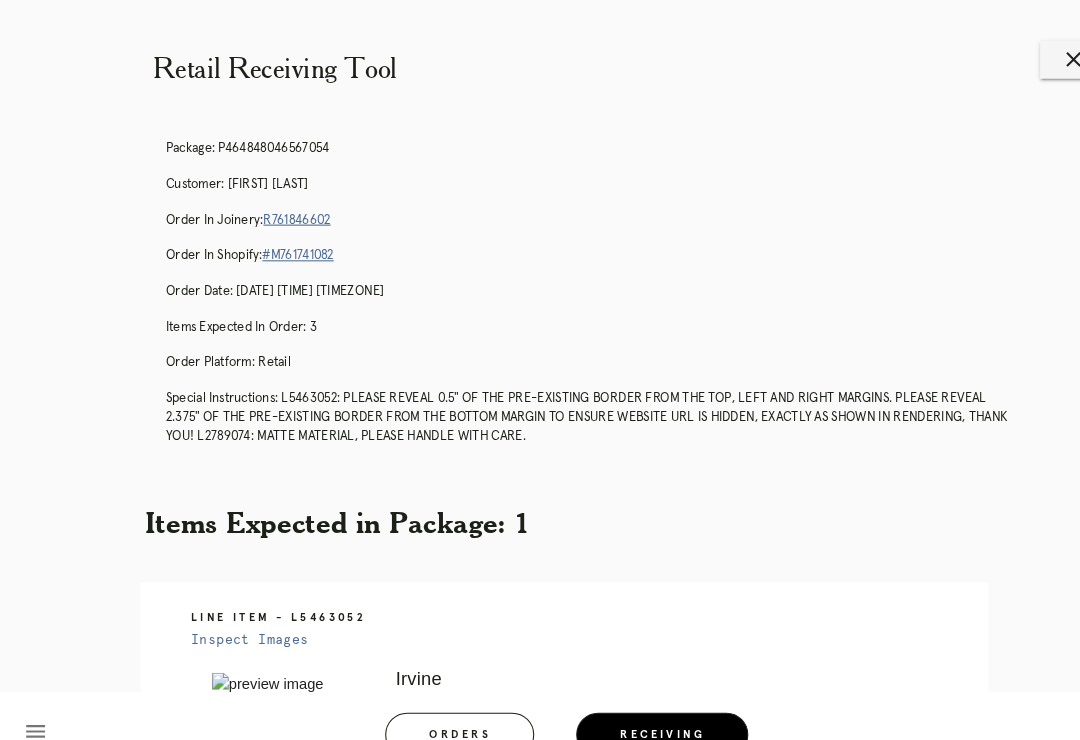 click on "close" at bounding box center [1023, 57] 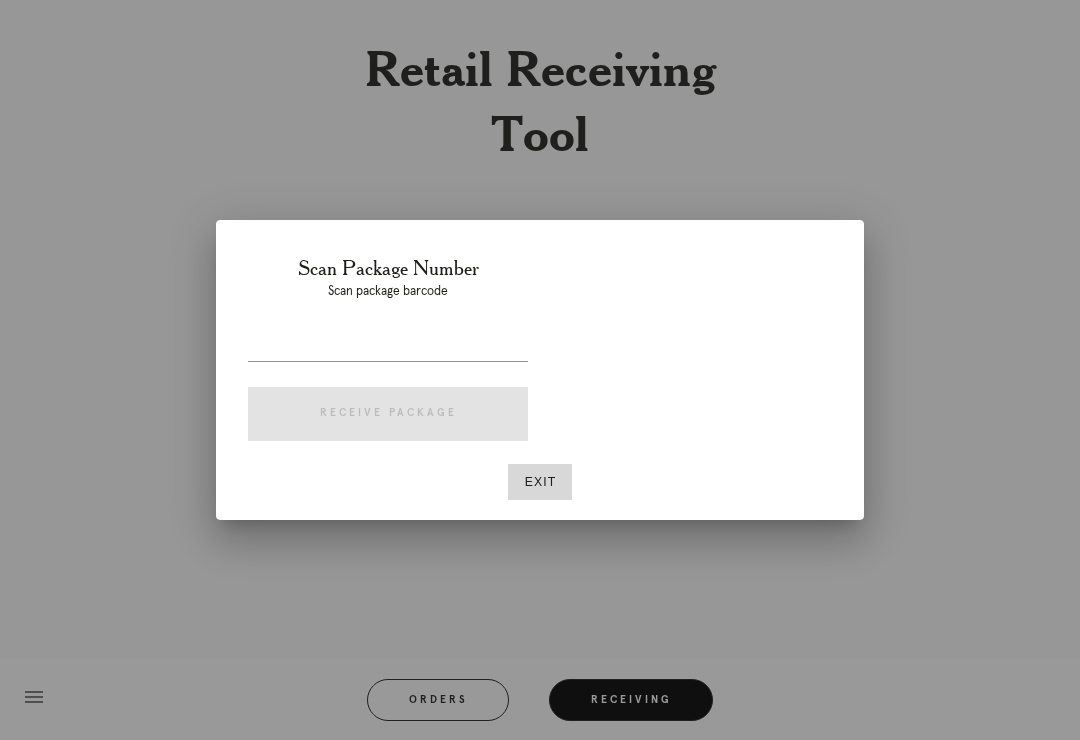 scroll, scrollTop: 0, scrollLeft: 0, axis: both 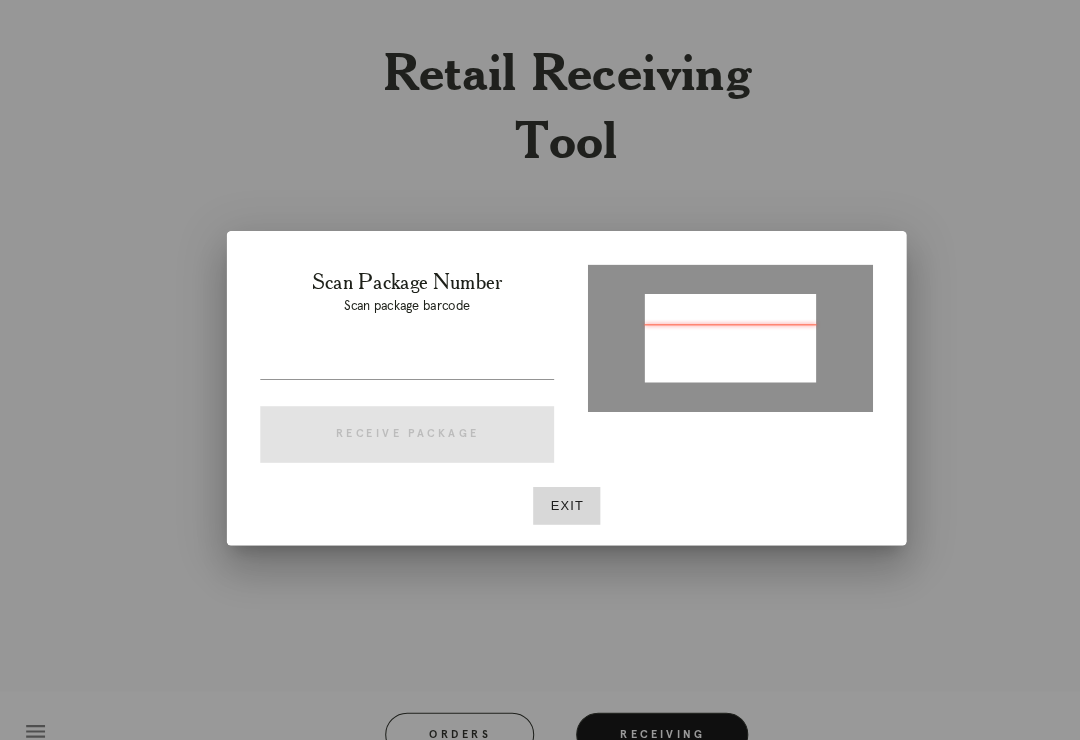 type on "P210583377943830" 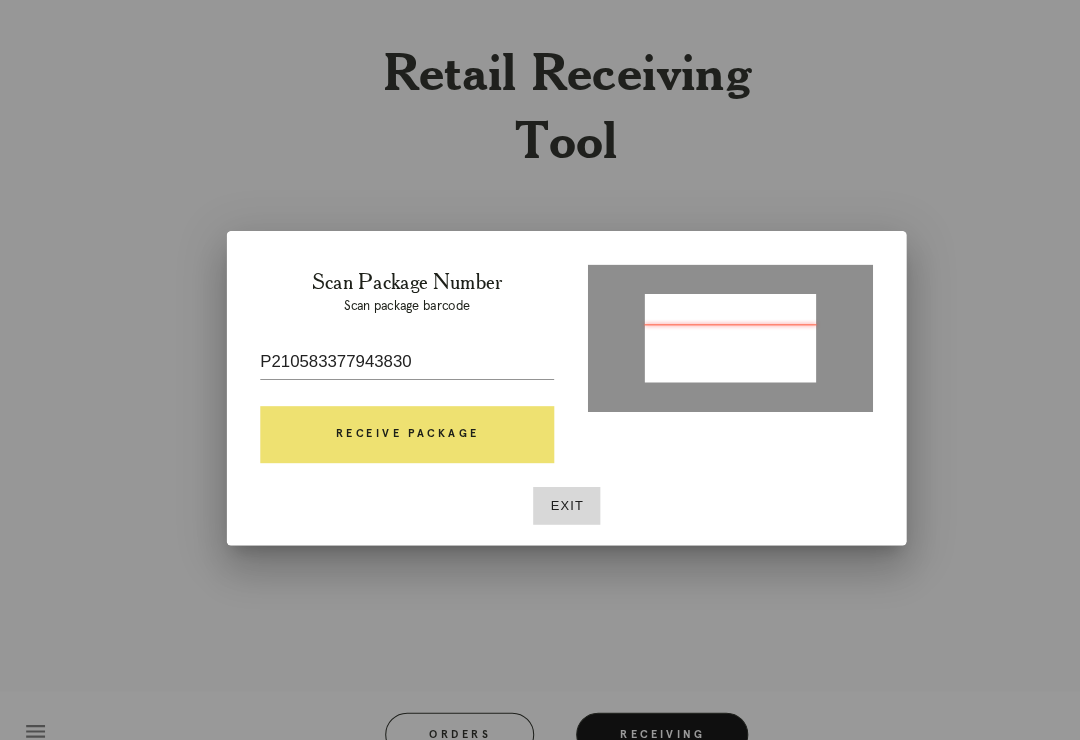 click on "Receive Package" at bounding box center (388, 414) 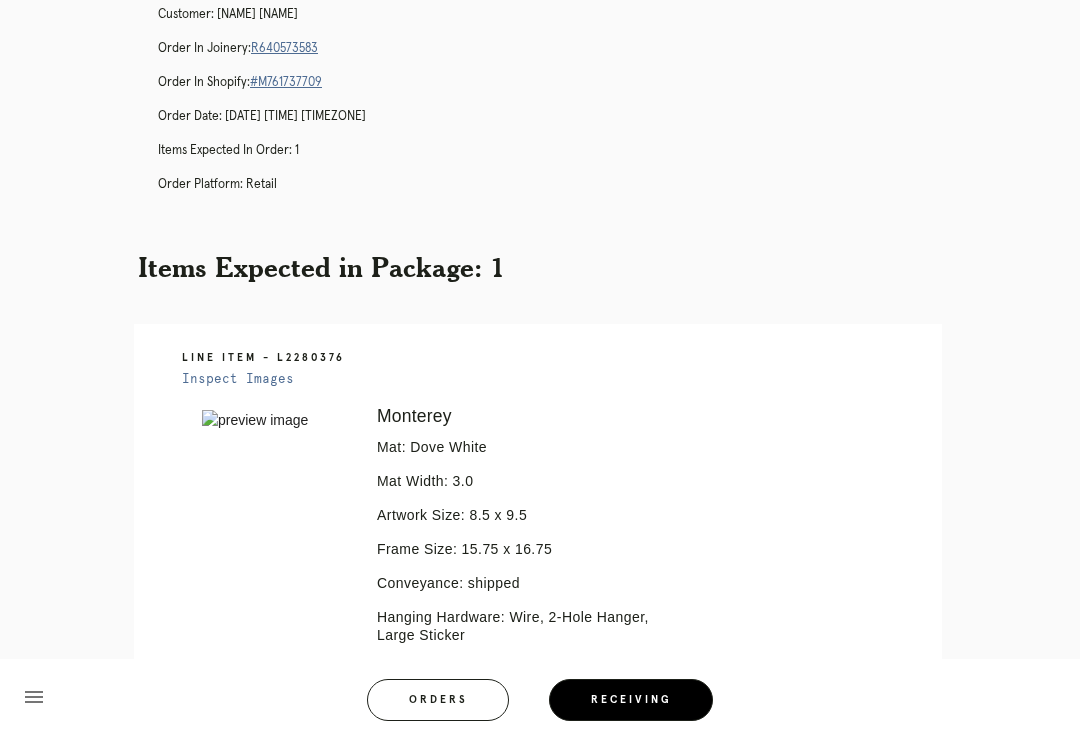 scroll, scrollTop: 0, scrollLeft: 0, axis: both 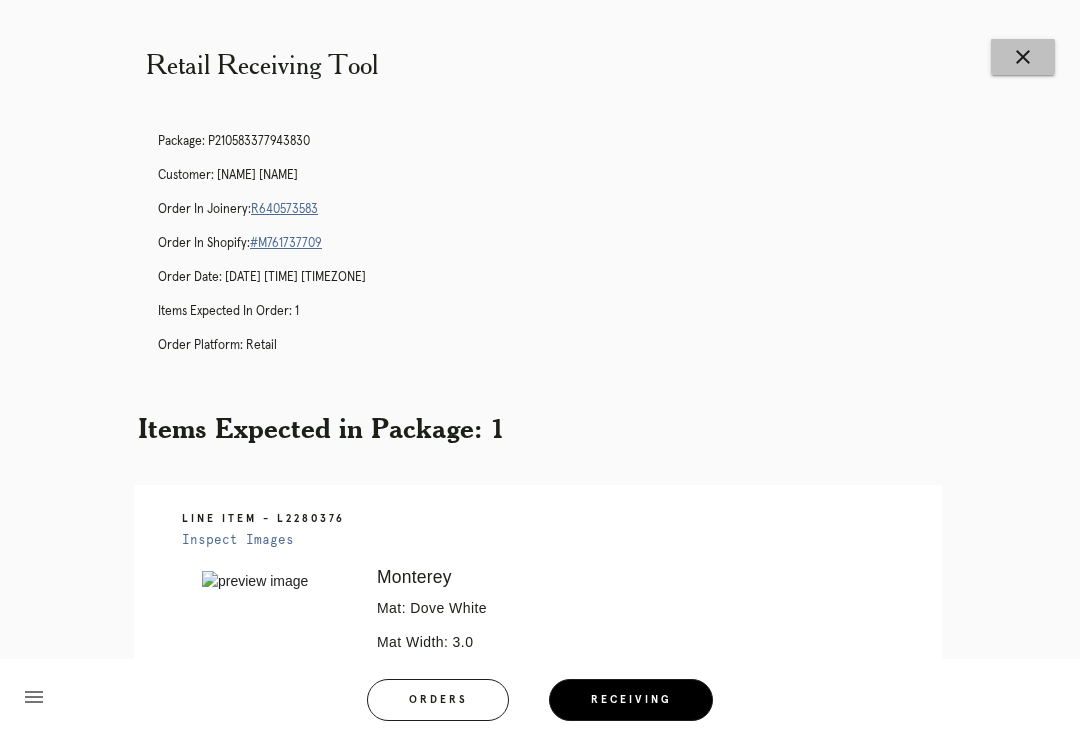click on "close" at bounding box center (1023, 57) 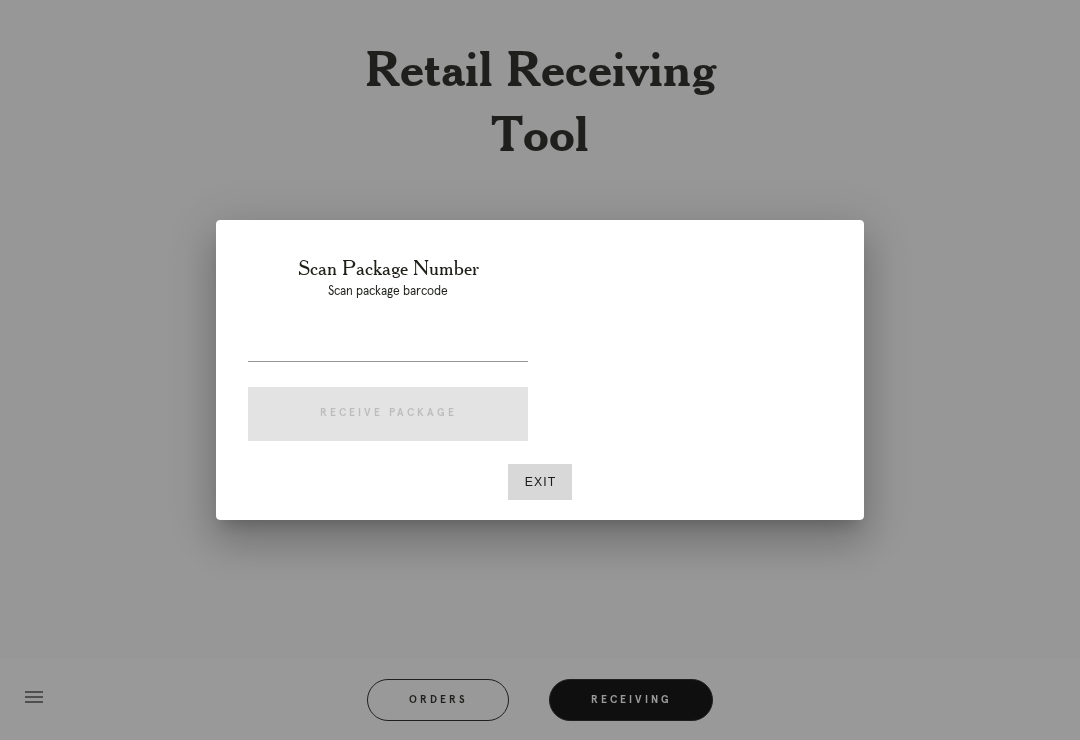 scroll, scrollTop: 0, scrollLeft: 0, axis: both 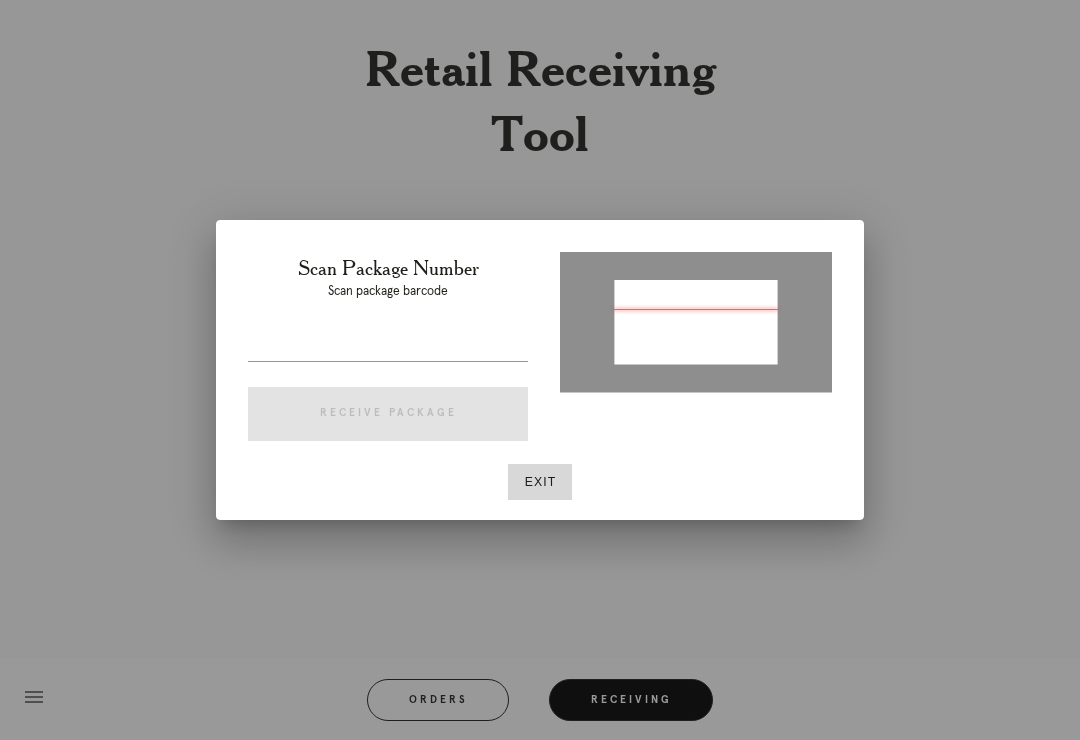 type on "P871321148145004" 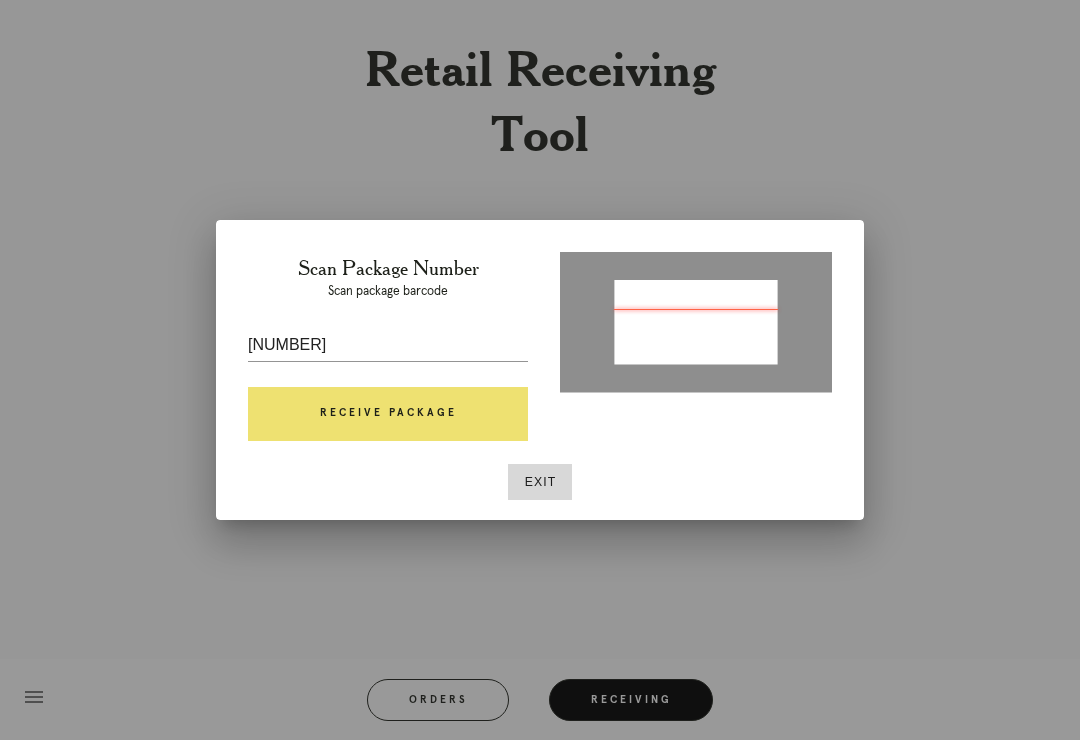 click on "Receive Package" at bounding box center (388, 414) 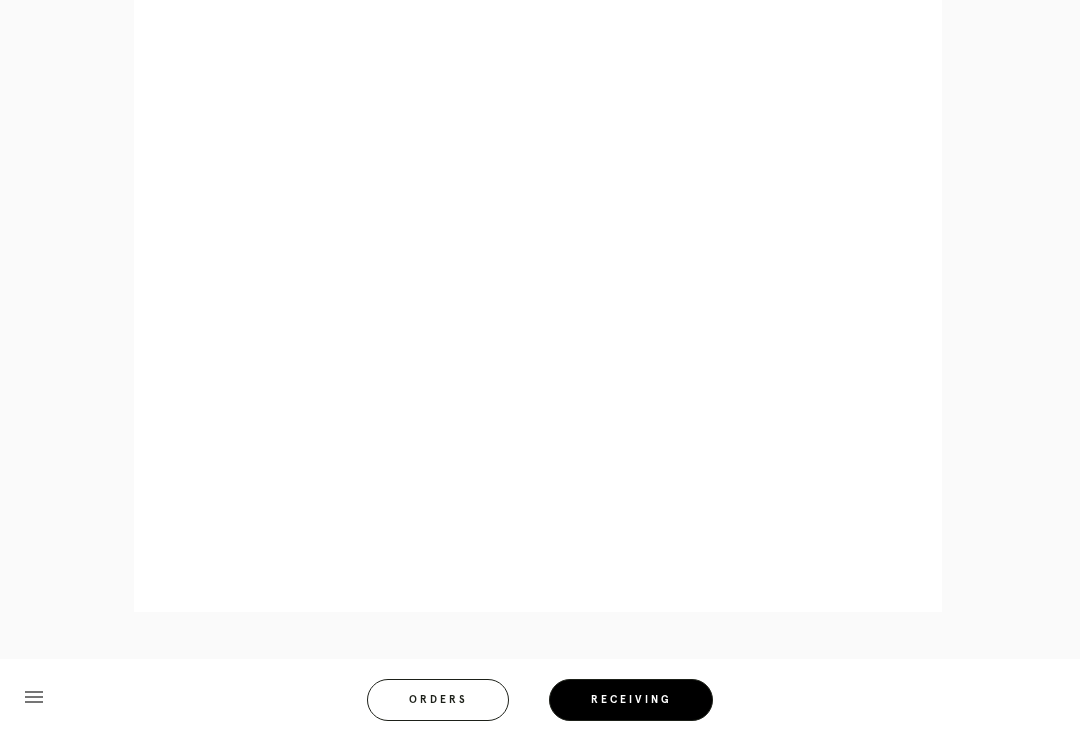 scroll, scrollTop: 858, scrollLeft: 0, axis: vertical 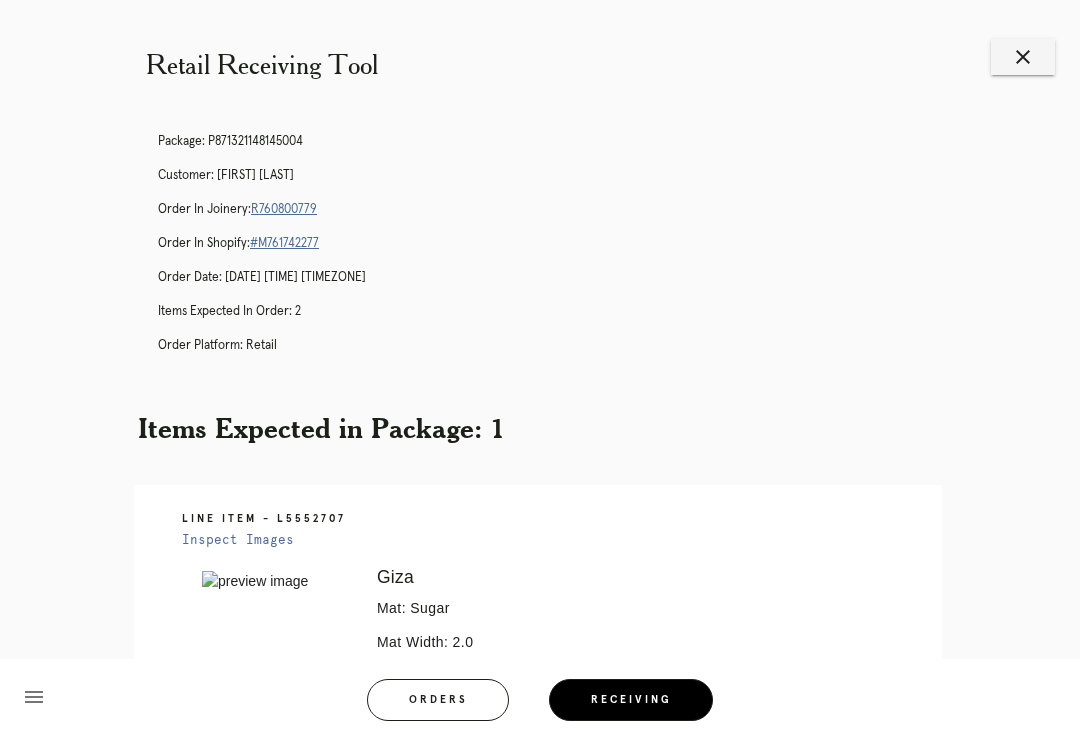 click on "close" at bounding box center [1023, 57] 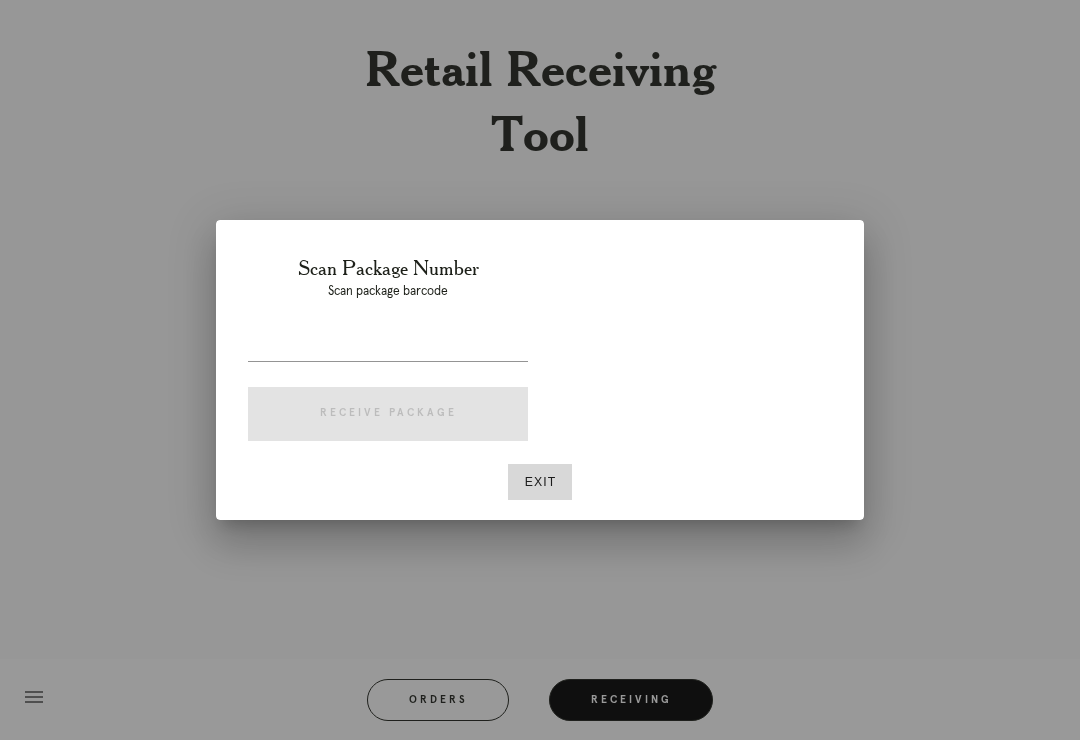 scroll, scrollTop: 0, scrollLeft: 0, axis: both 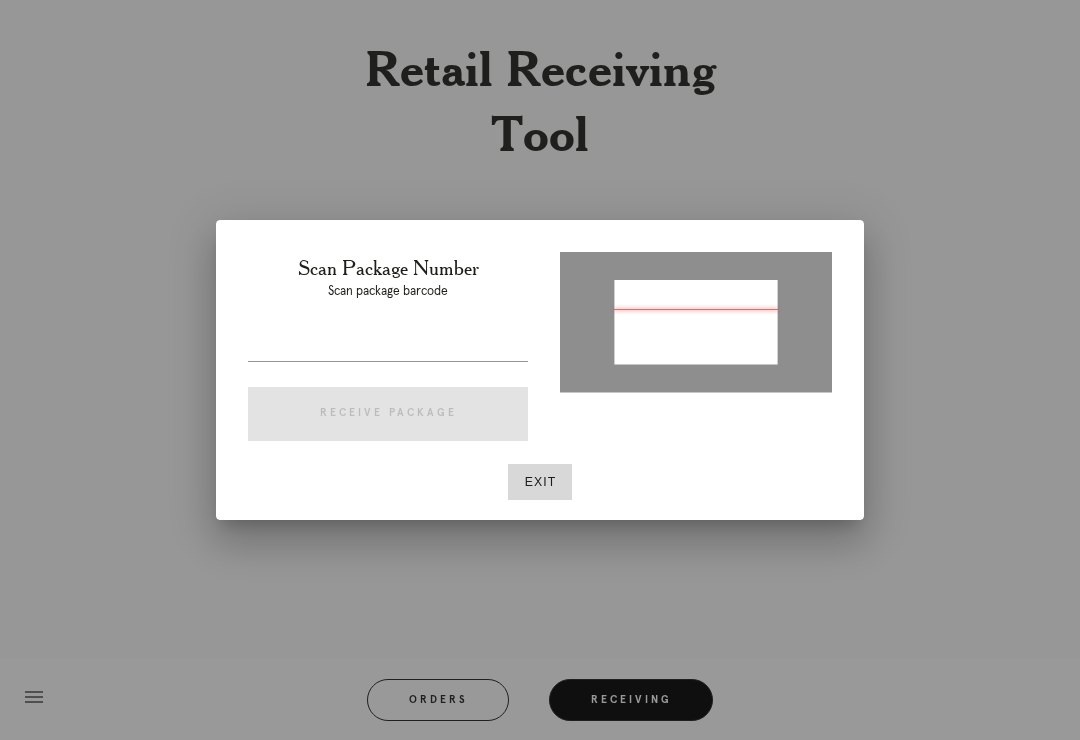 type on "P019069416631972" 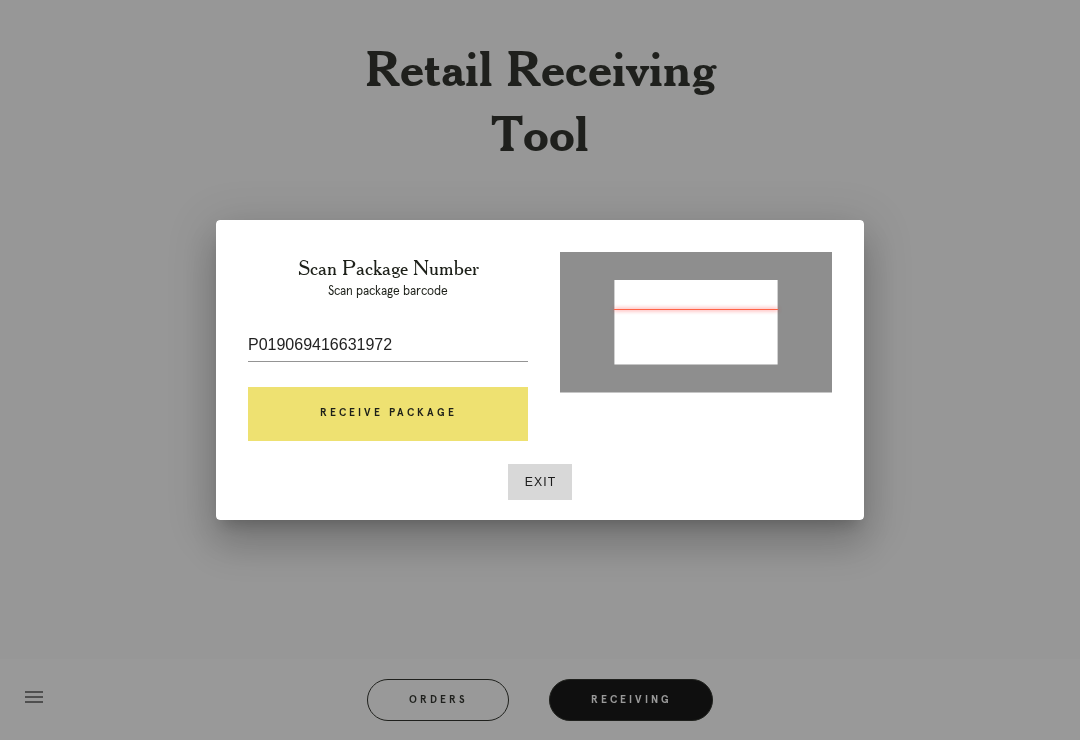 click on "Receive Package" at bounding box center [388, 414] 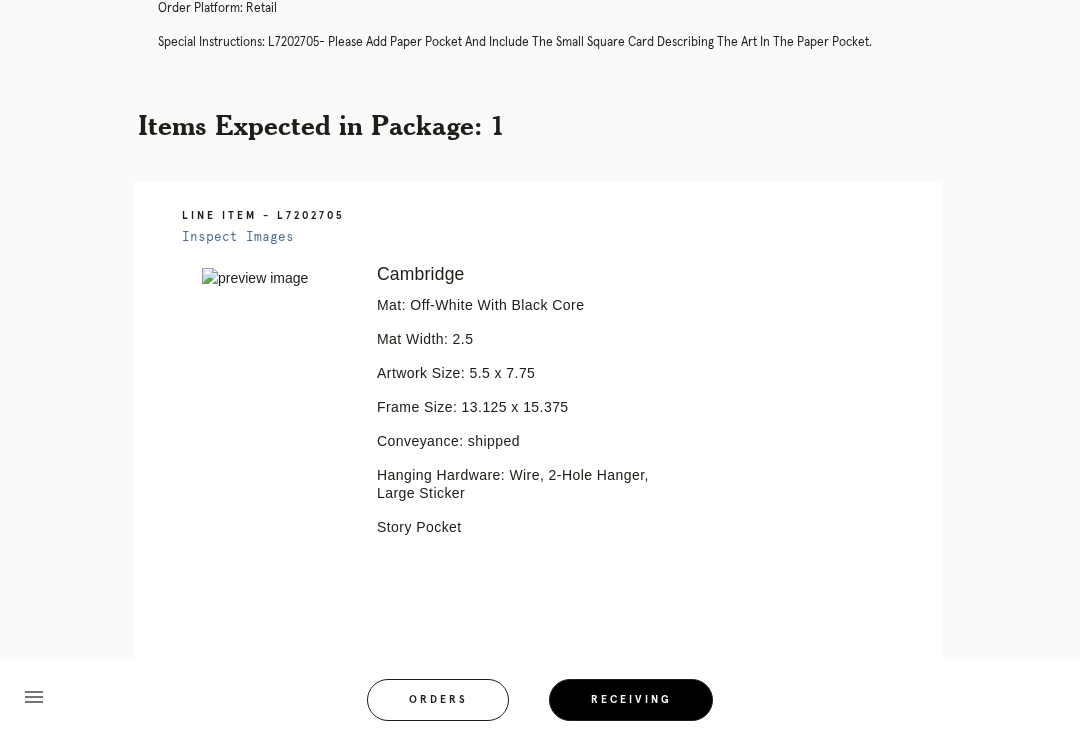 scroll, scrollTop: 0, scrollLeft: 0, axis: both 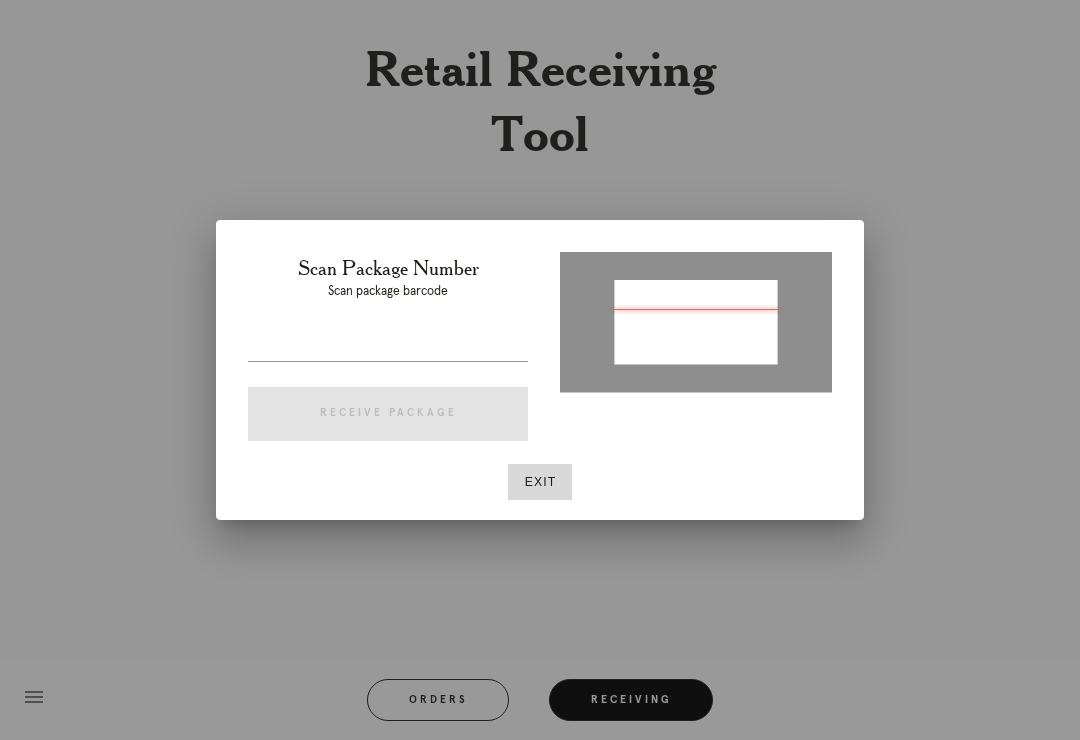 type on "P447405997029823" 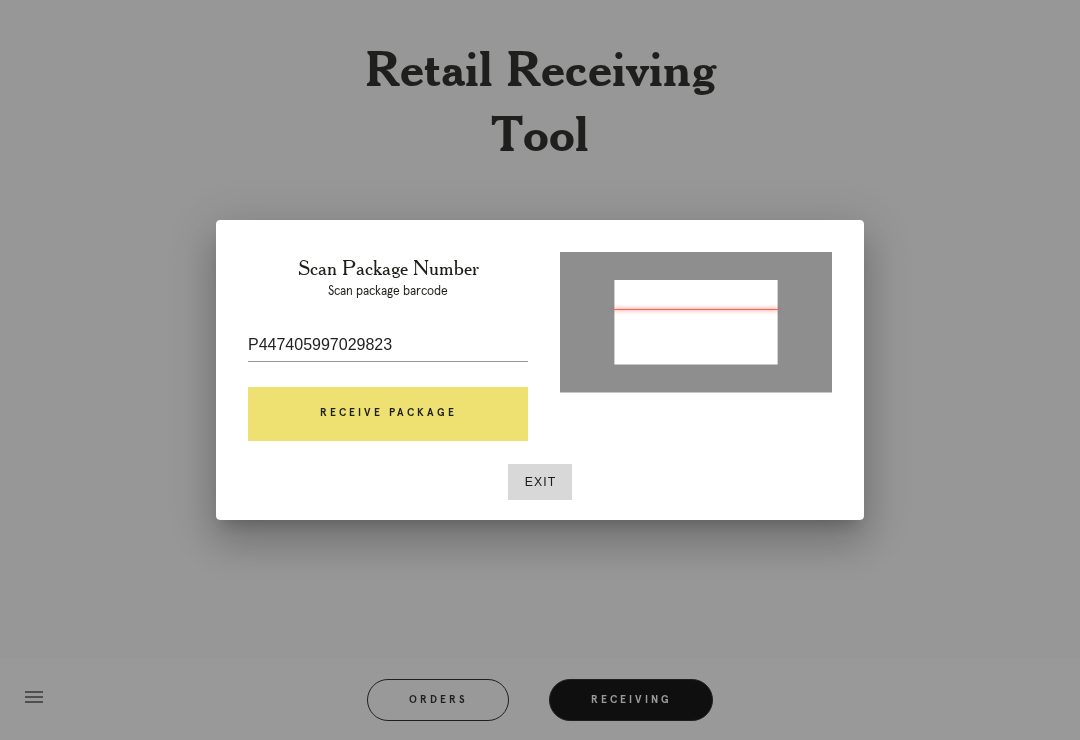 click on "Receive Package" at bounding box center [388, 414] 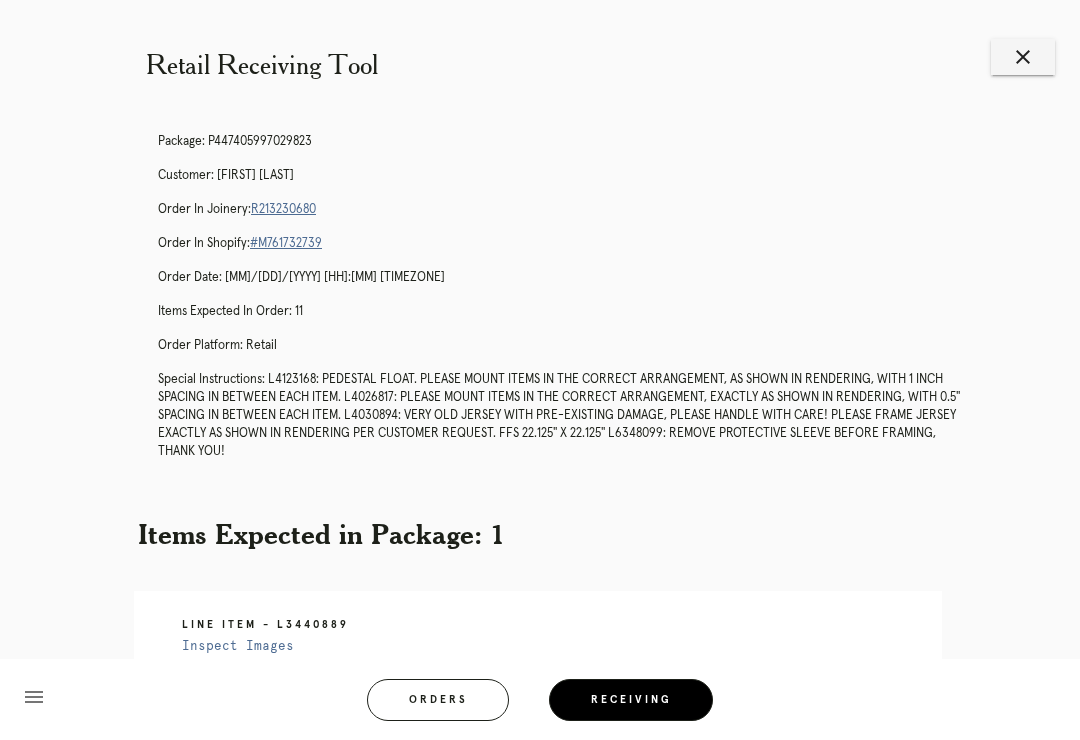 click on "R213230680" at bounding box center [283, 209] 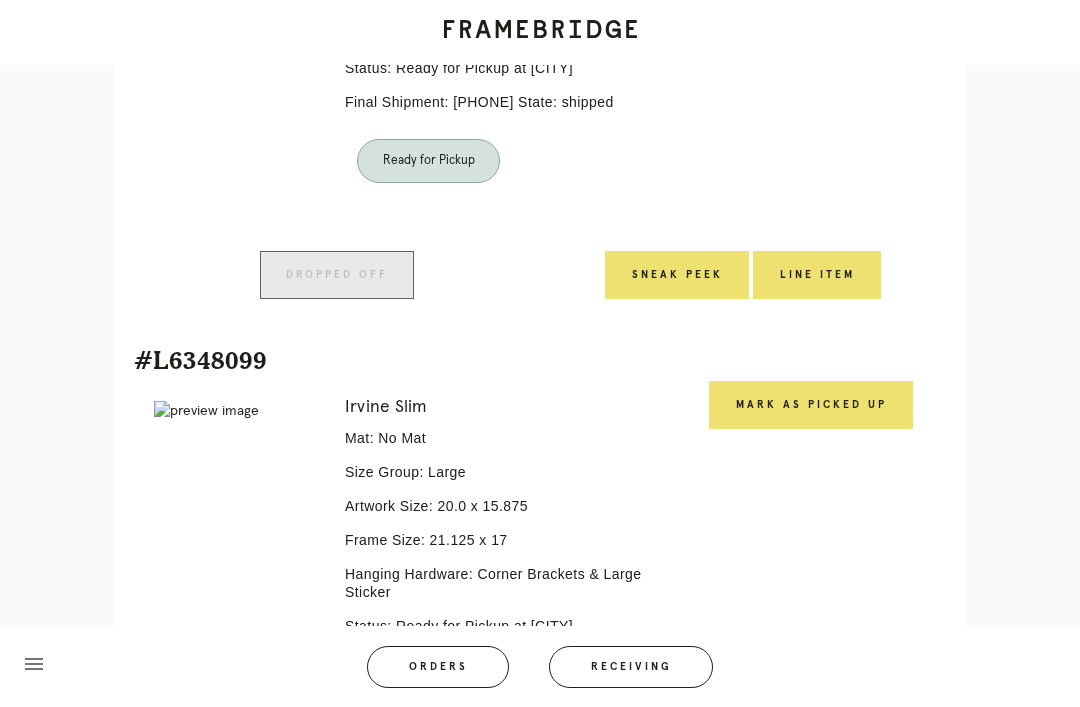 scroll, scrollTop: 6341, scrollLeft: 0, axis: vertical 